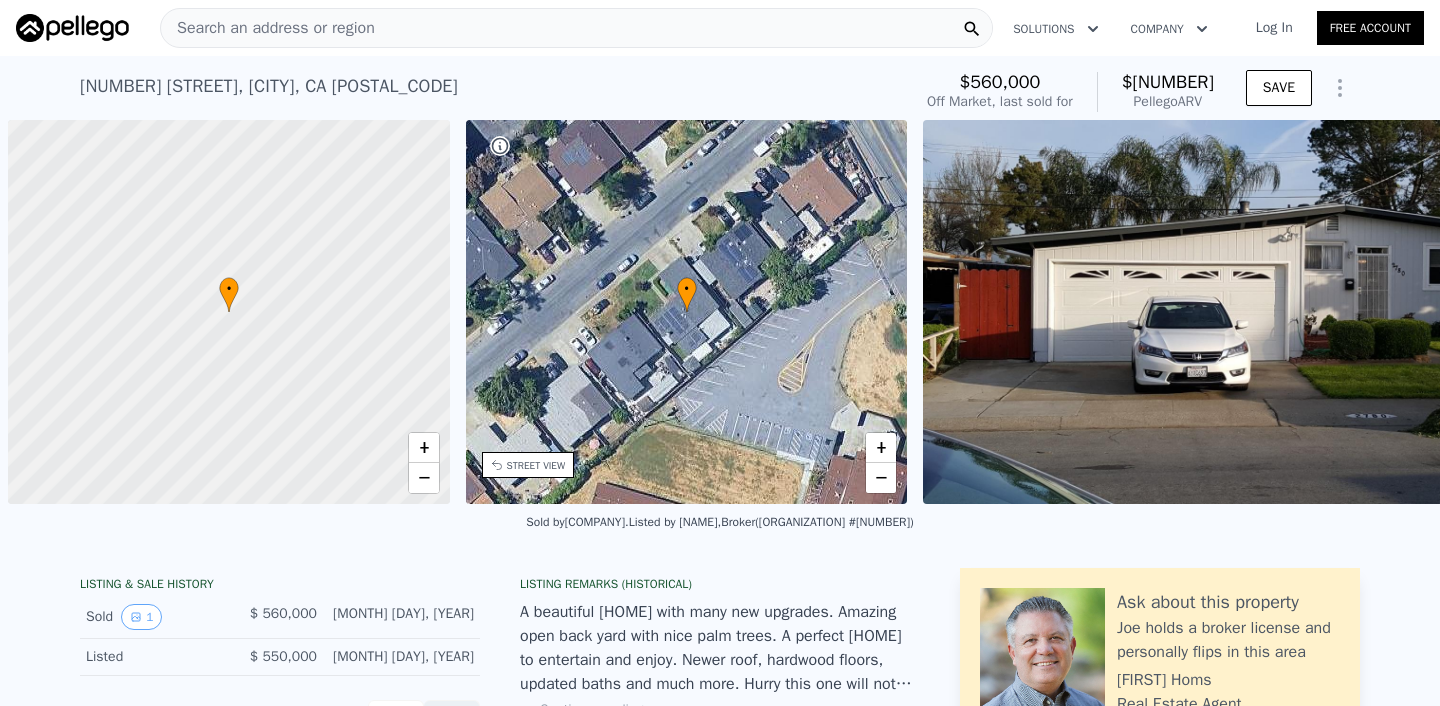 scroll, scrollTop: 0, scrollLeft: 0, axis: both 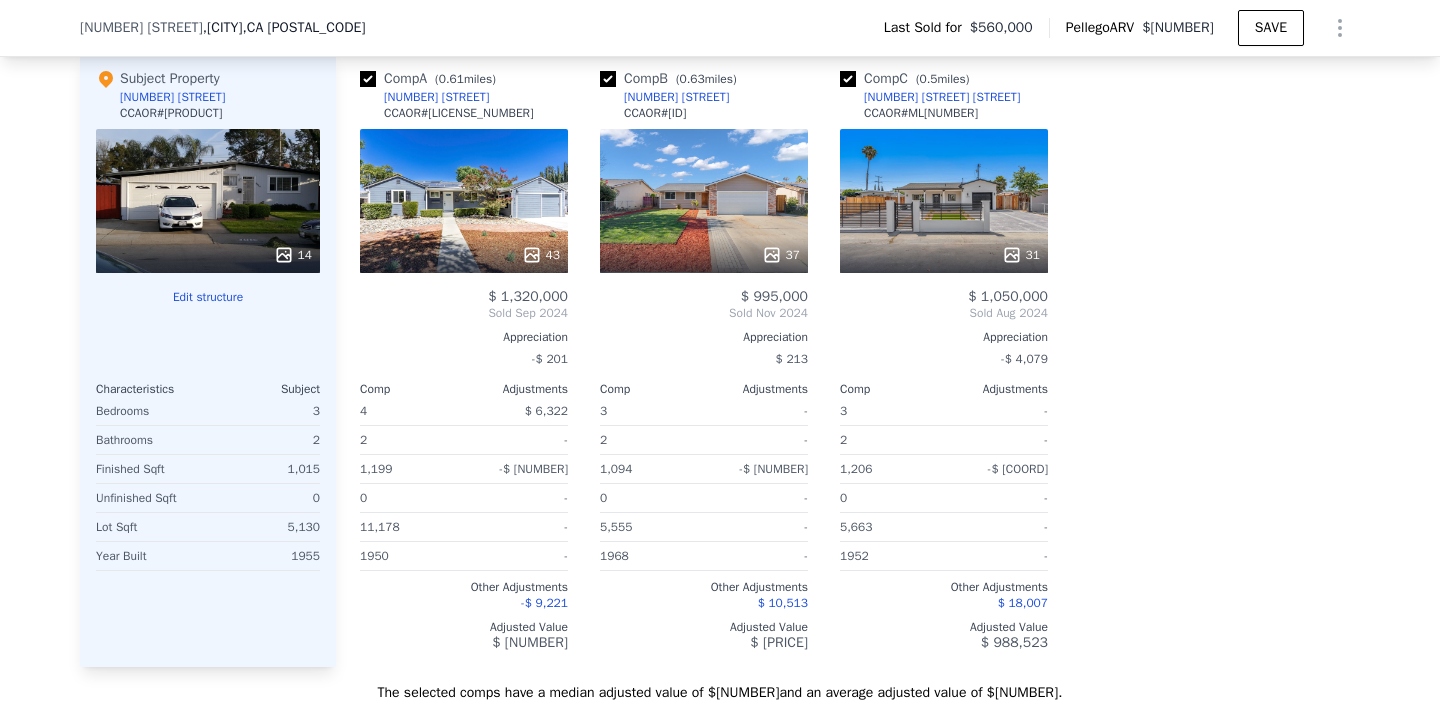 click at bounding box center (704, 255) 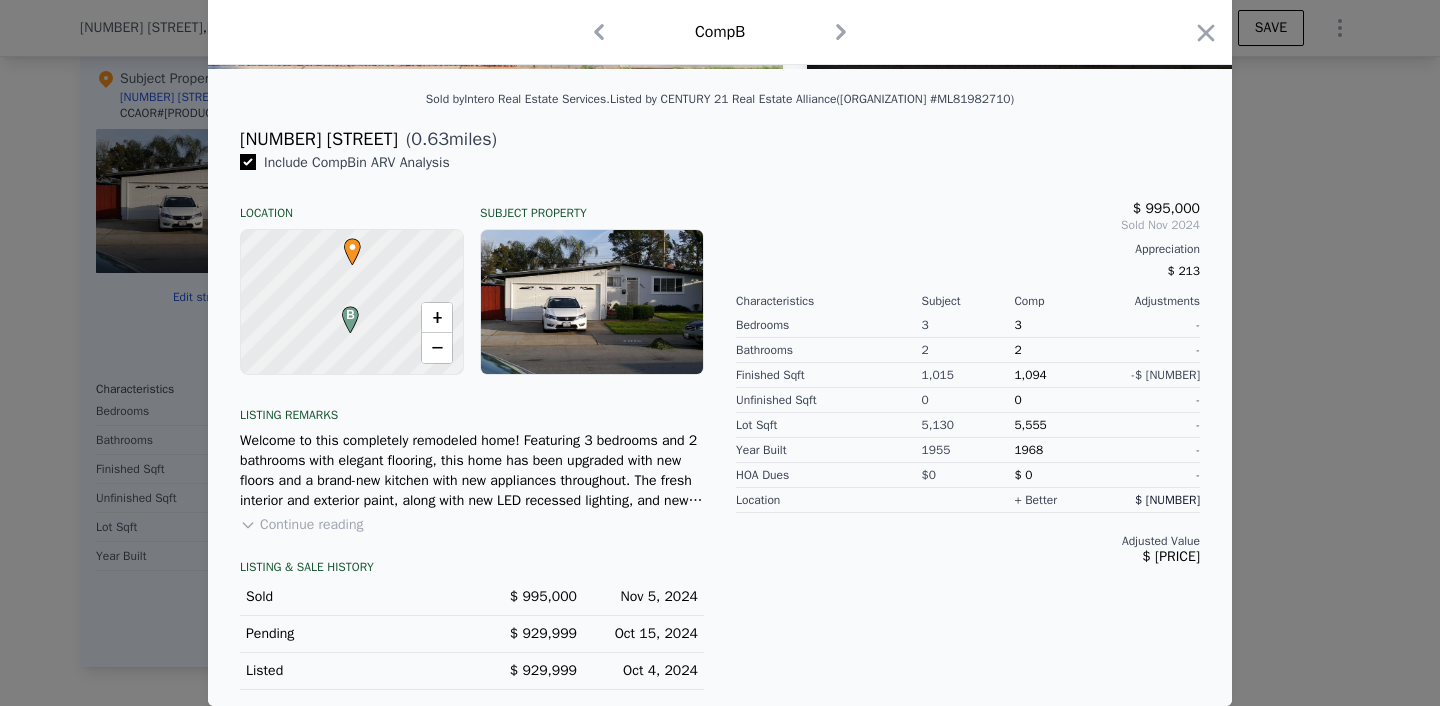 scroll, scrollTop: 0, scrollLeft: 0, axis: both 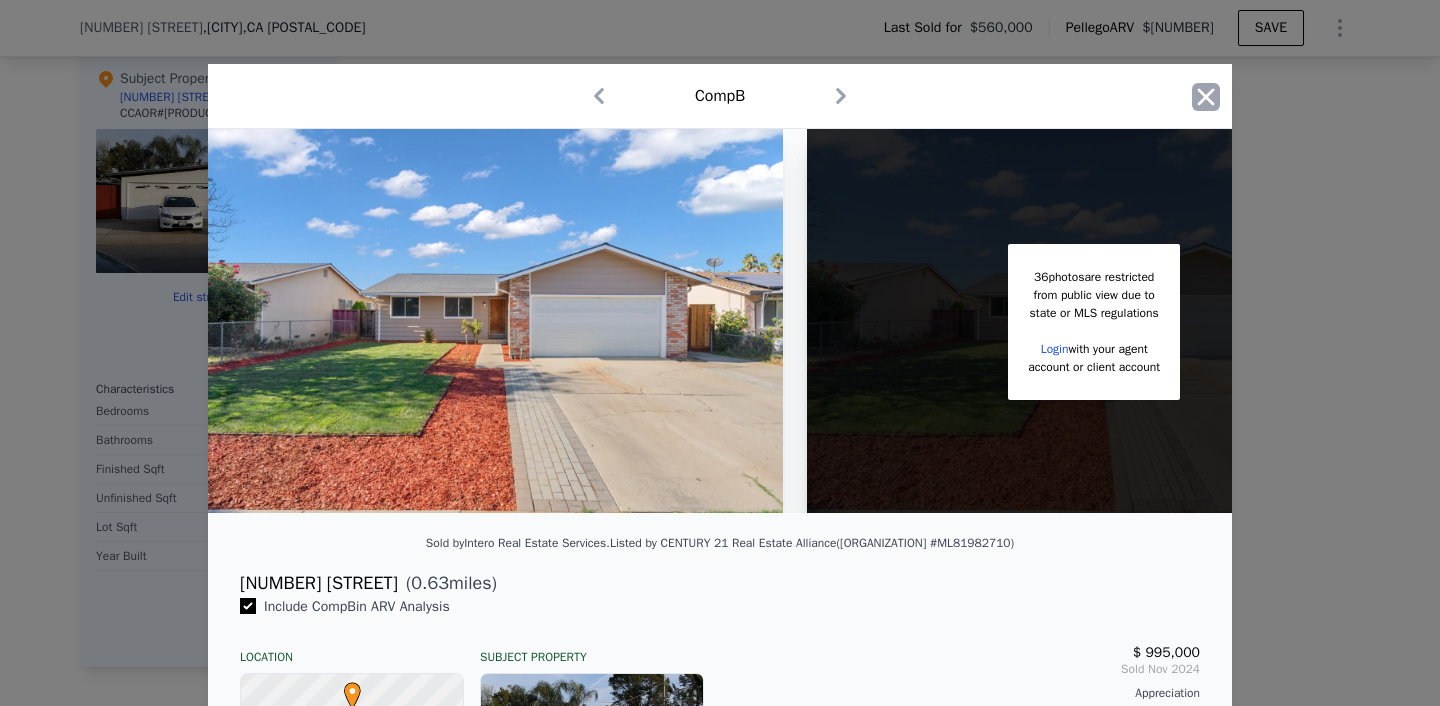 click 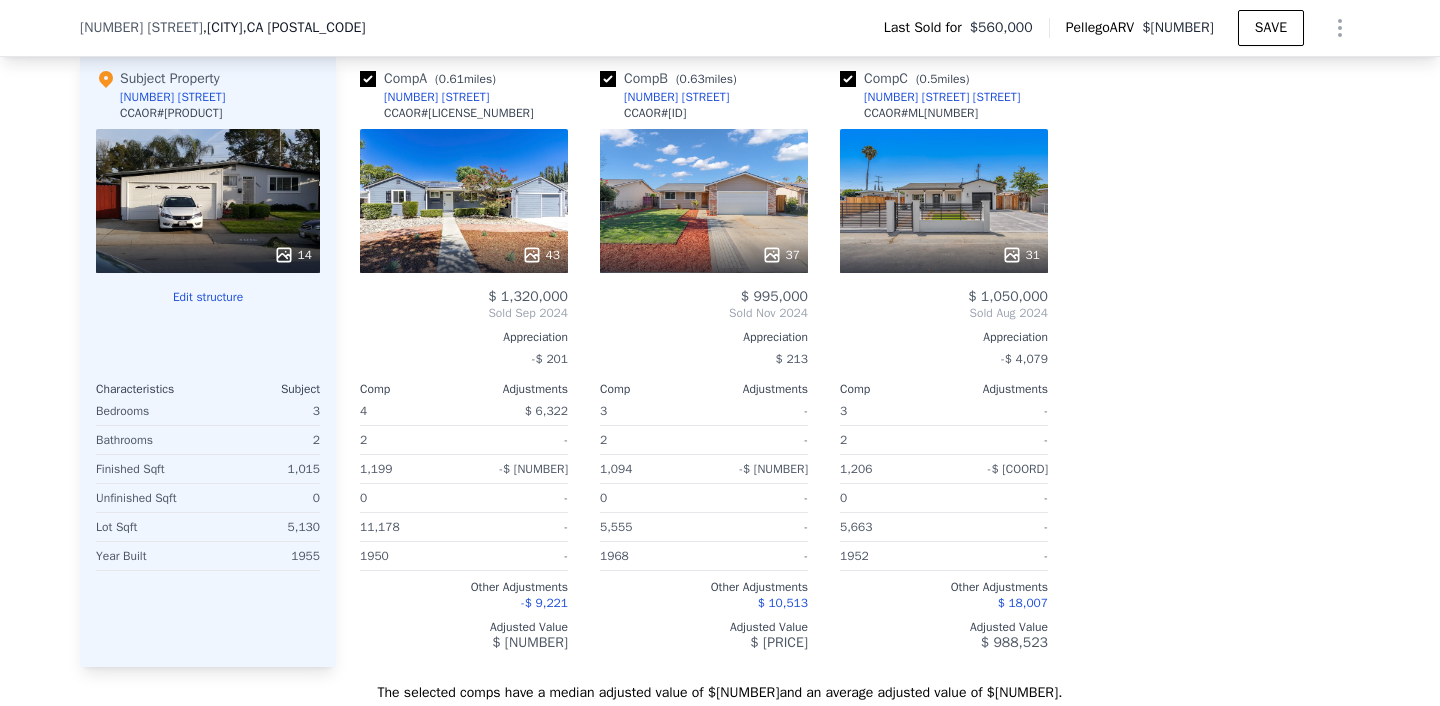 click 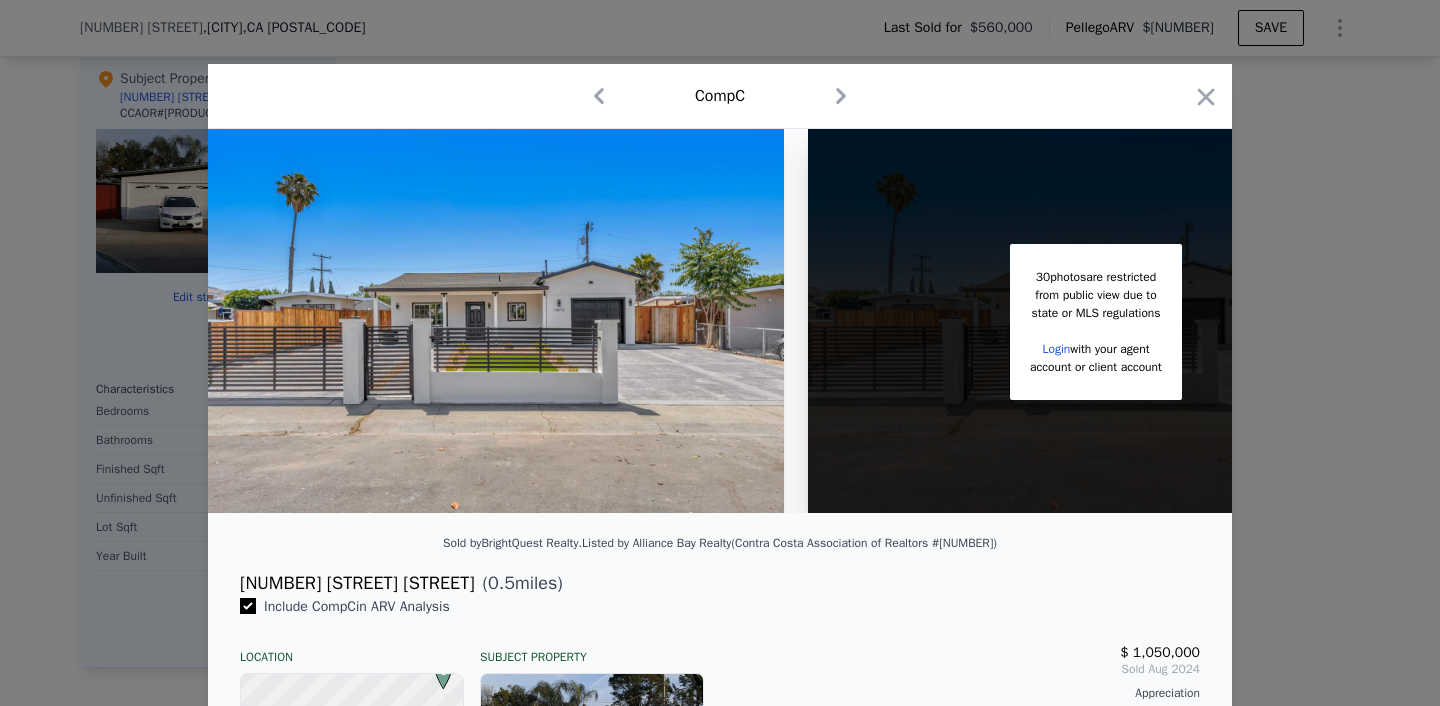 click 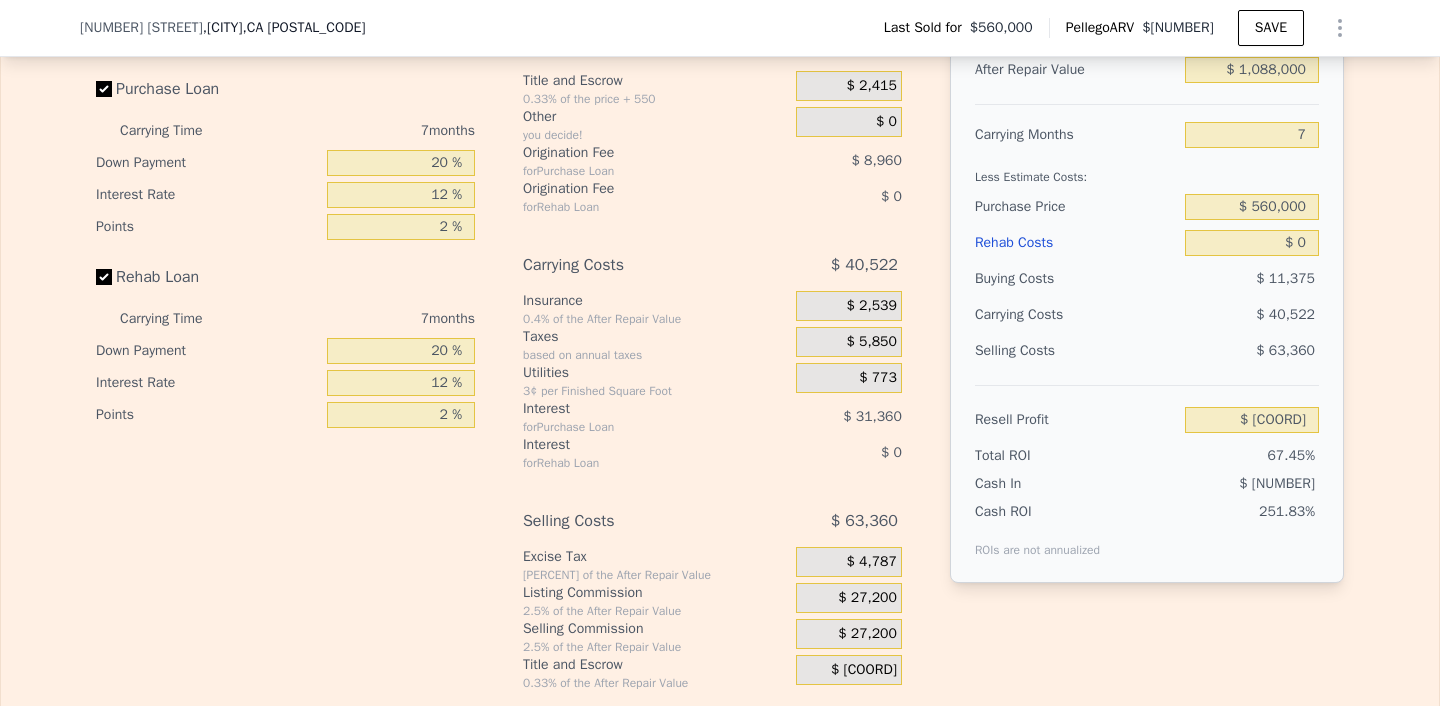 scroll, scrollTop: 3155, scrollLeft: 0, axis: vertical 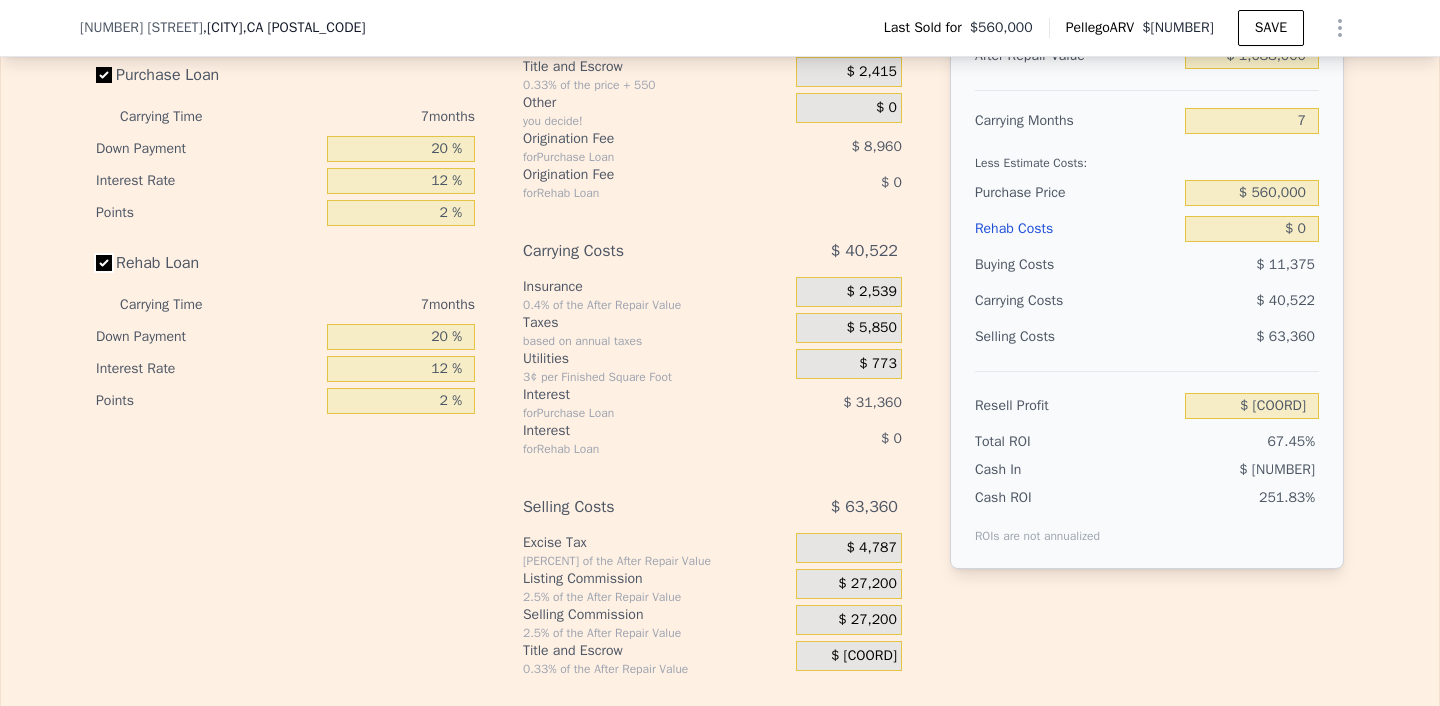 click on "Rehab Loan" at bounding box center [104, 263] 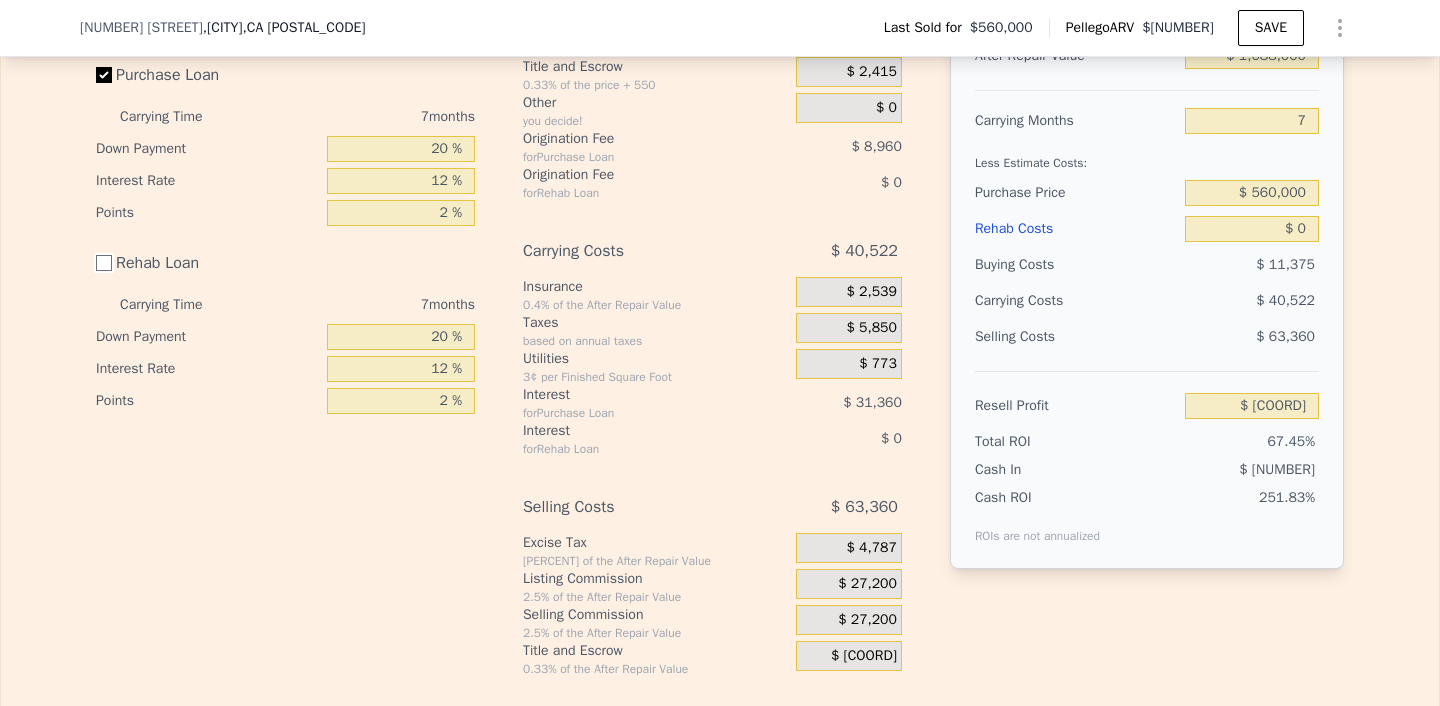 checkbox on "false" 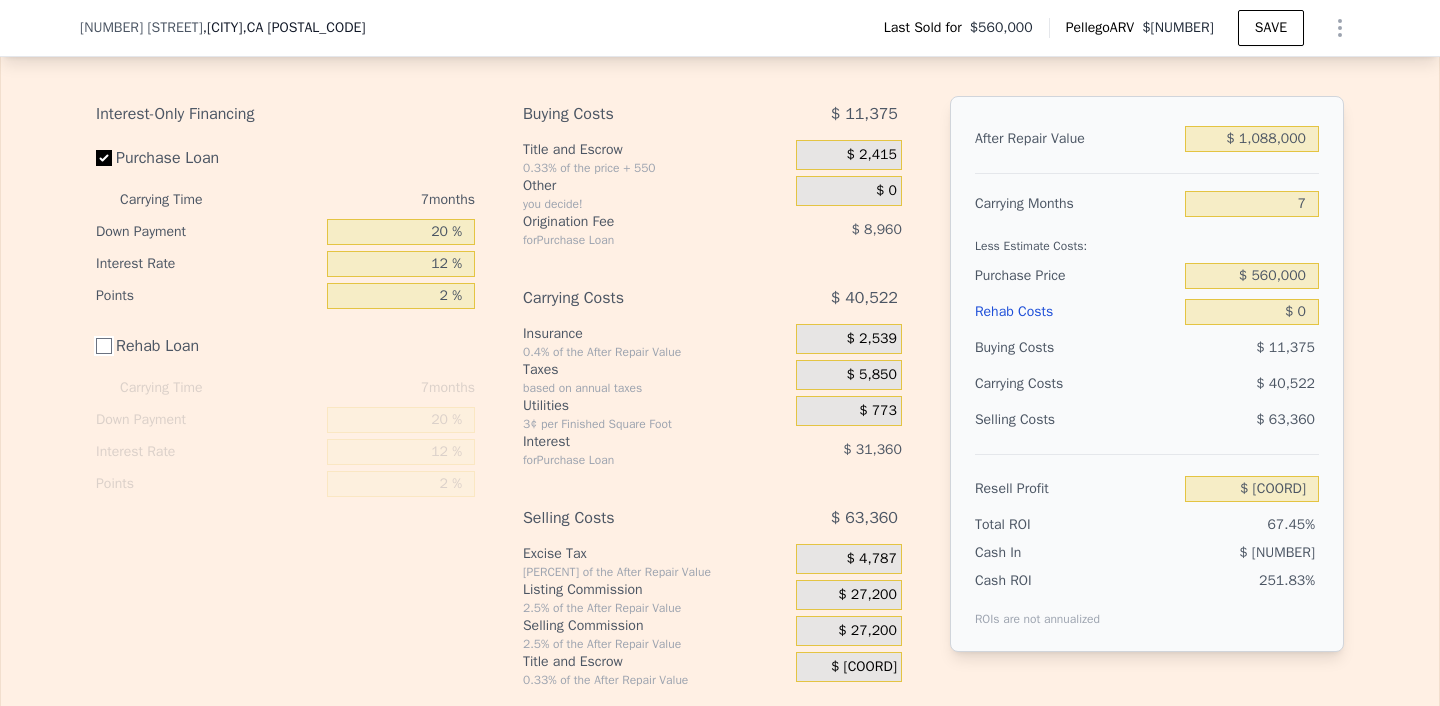 scroll, scrollTop: 3042, scrollLeft: 0, axis: vertical 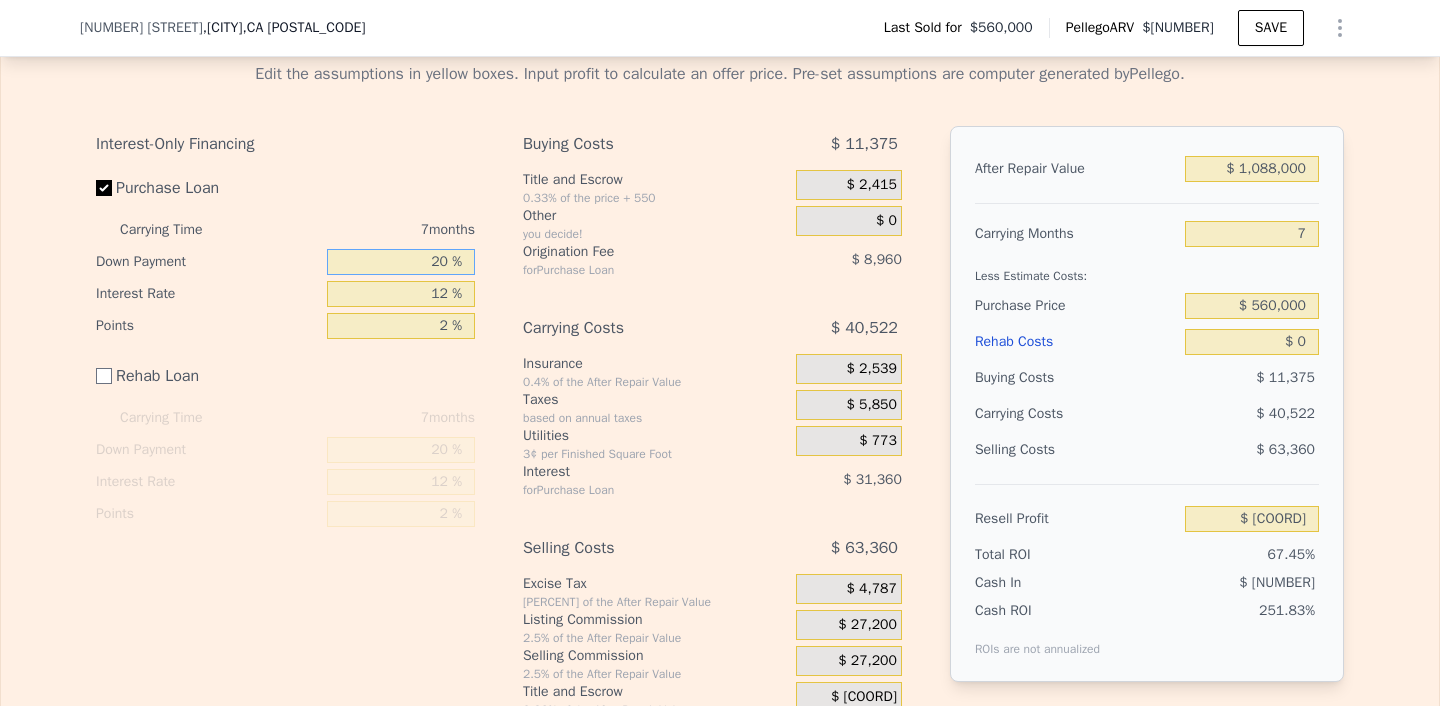 click on "20 %" at bounding box center (401, 262) 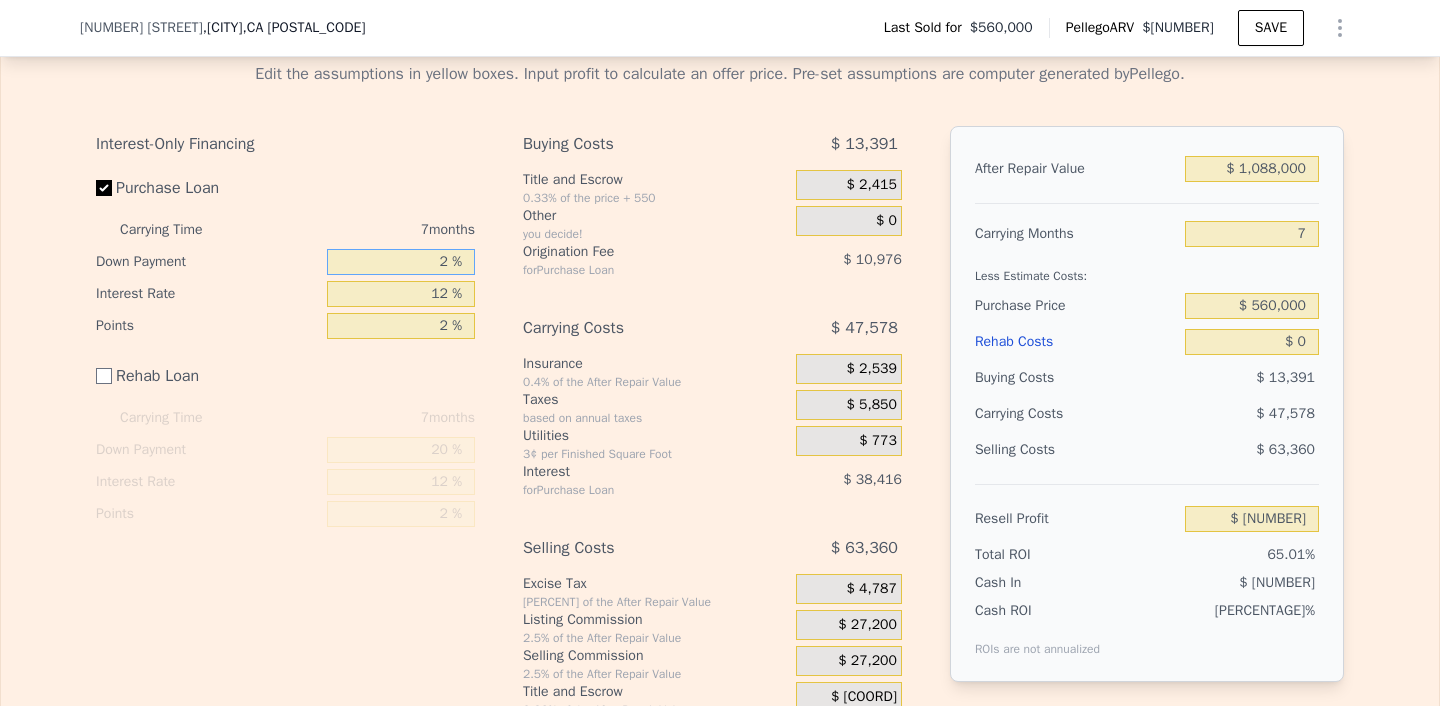 type on "$ [LONGITUDE],[LATITUDE]" 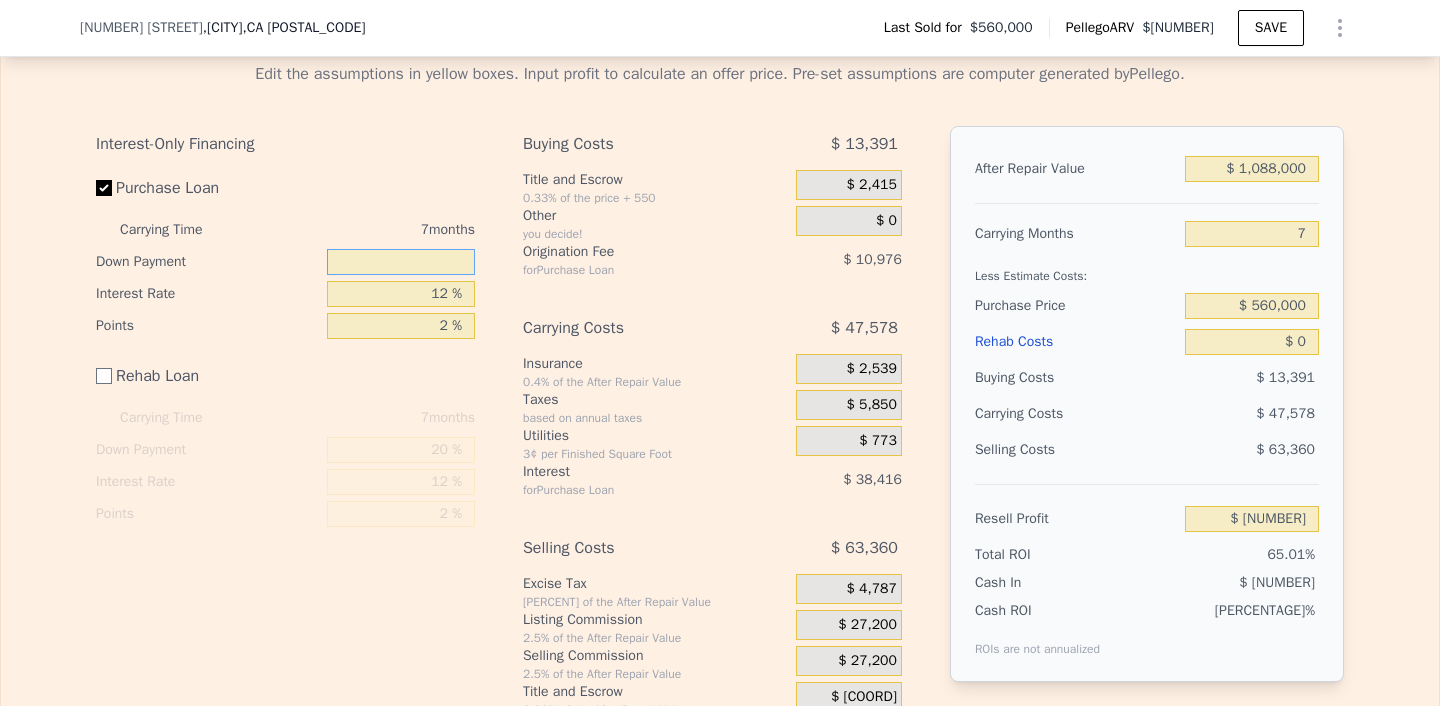 type on "1 %" 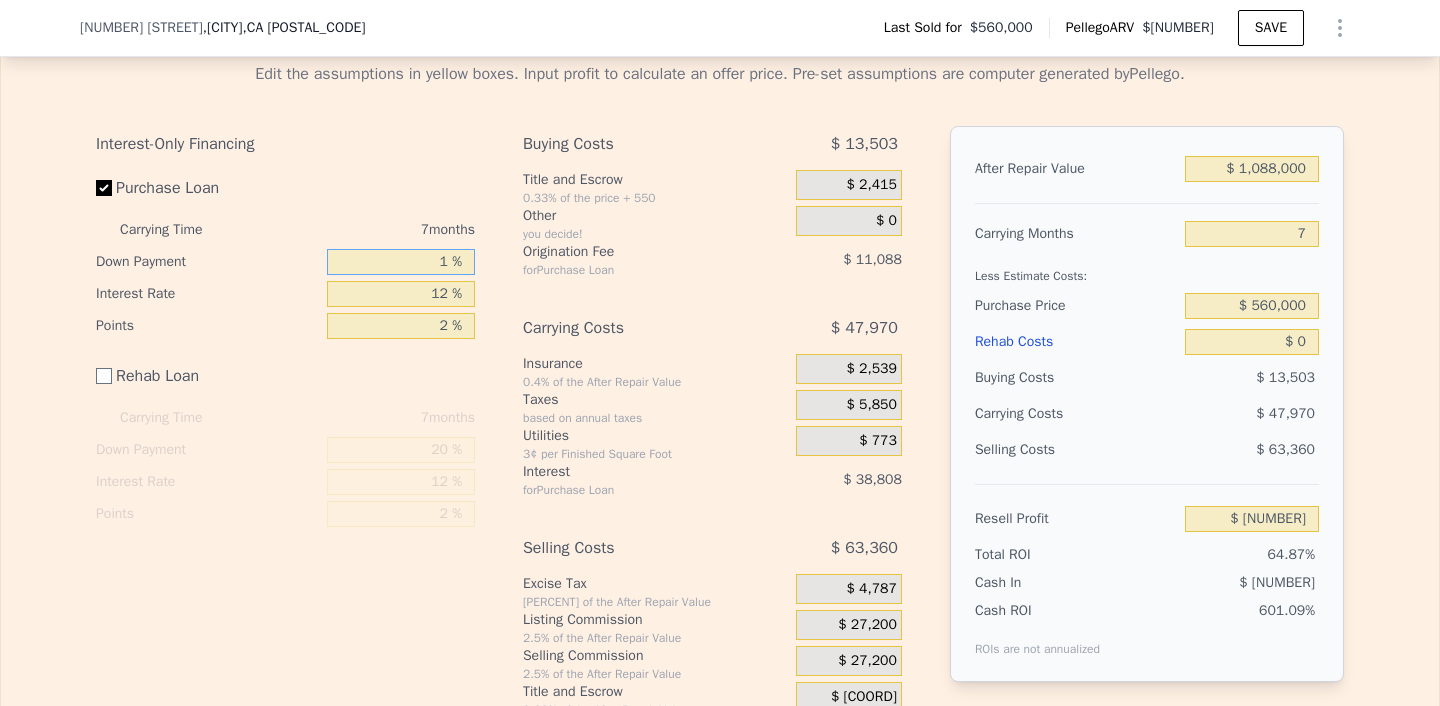 type on "$ 403,167" 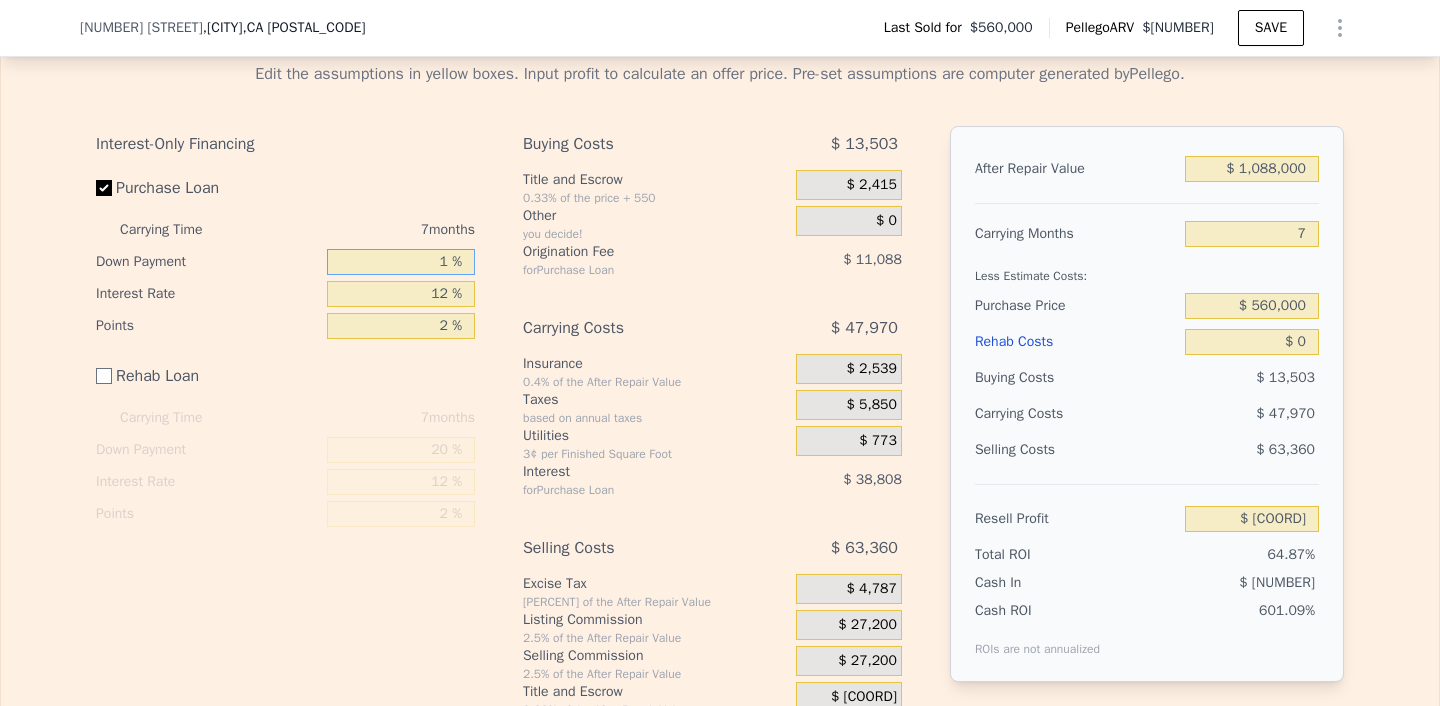 type on "15 %" 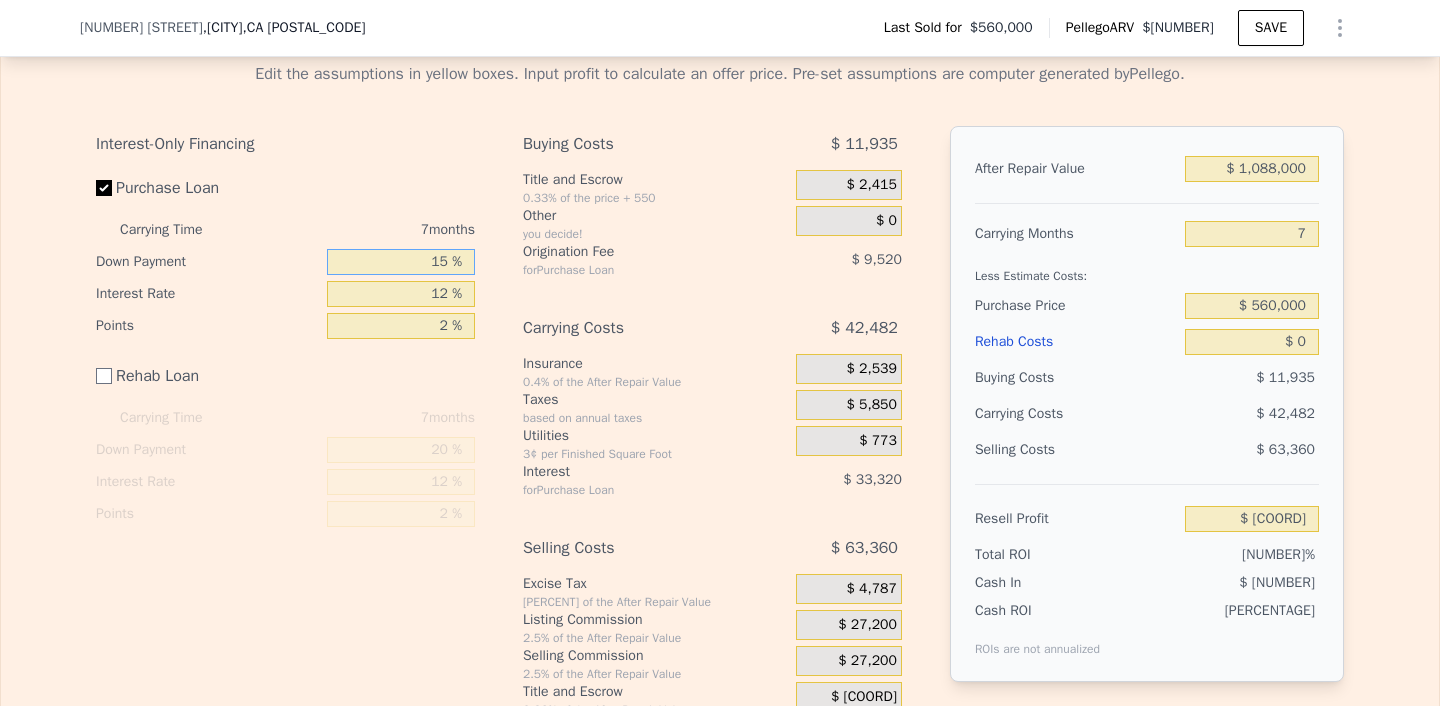 type on "$ 410,223" 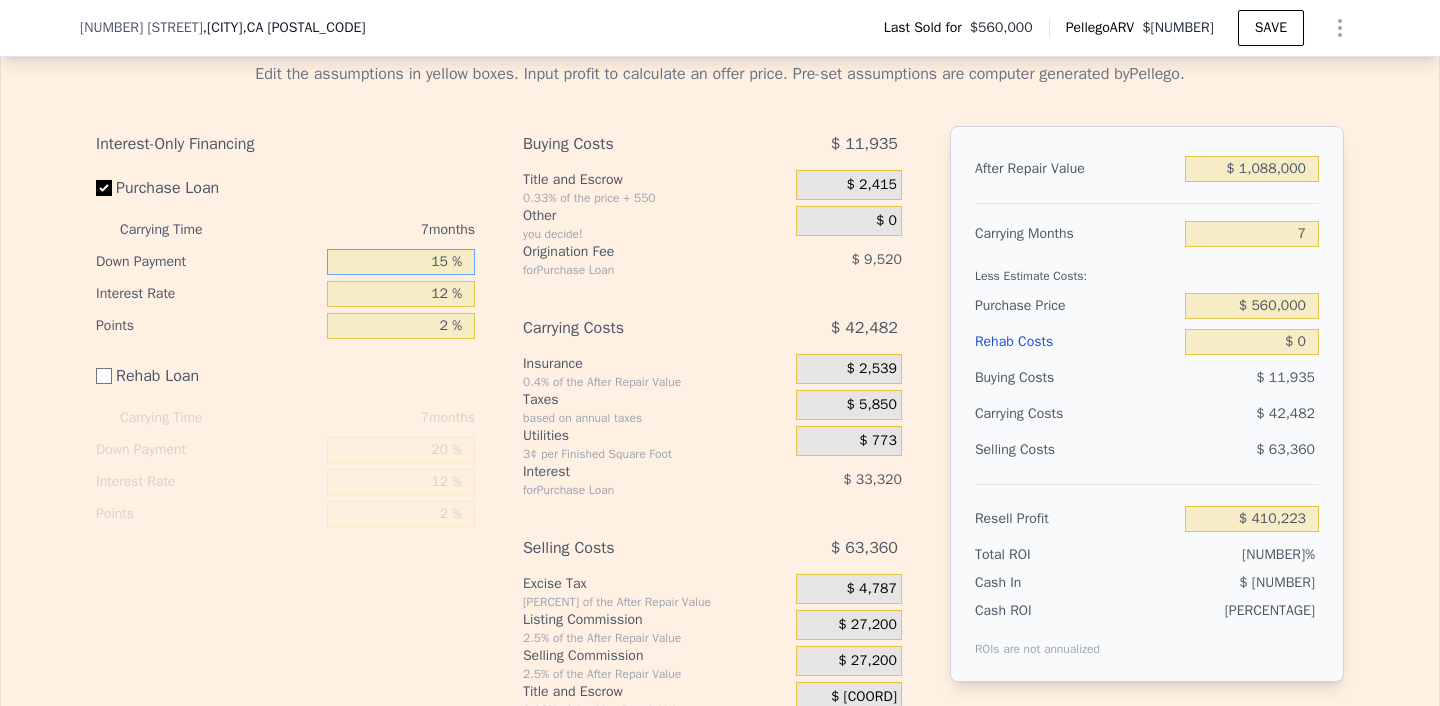 type on "1 %" 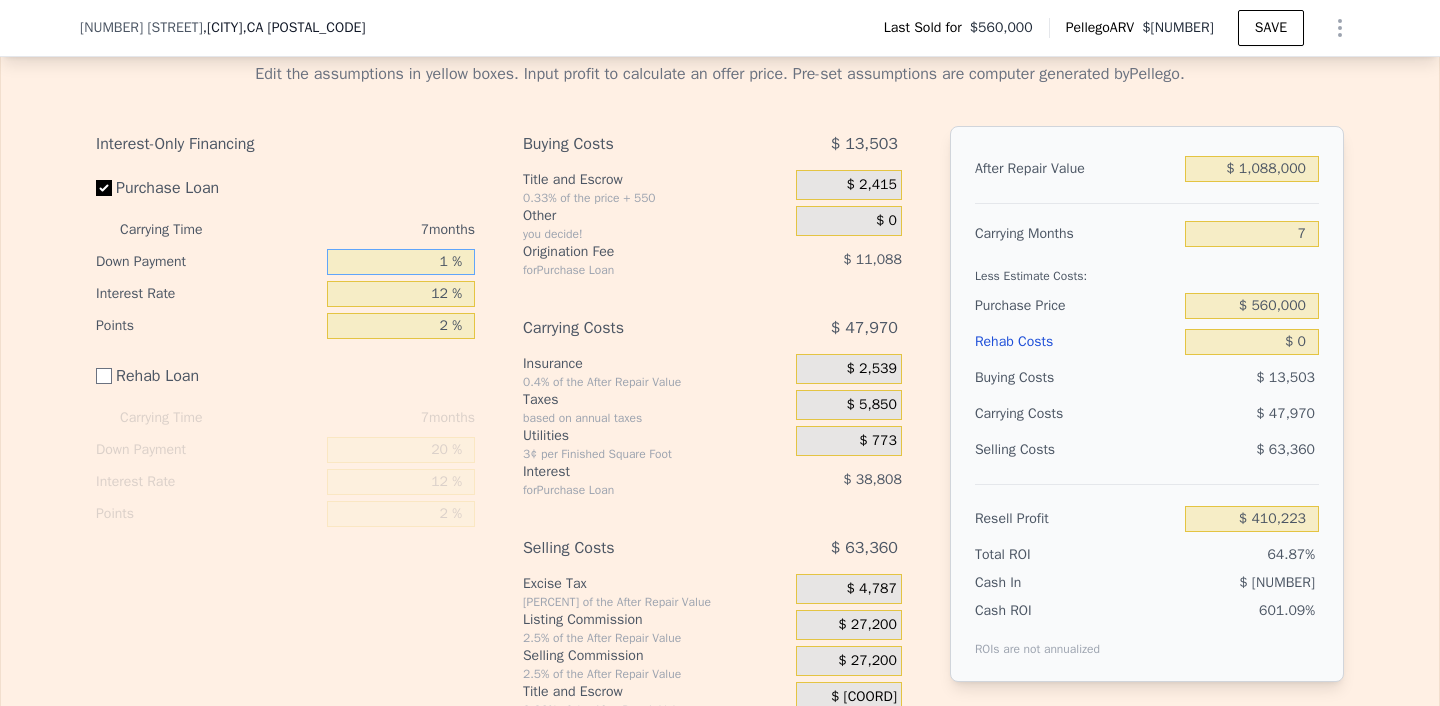 type on "$ 403,167" 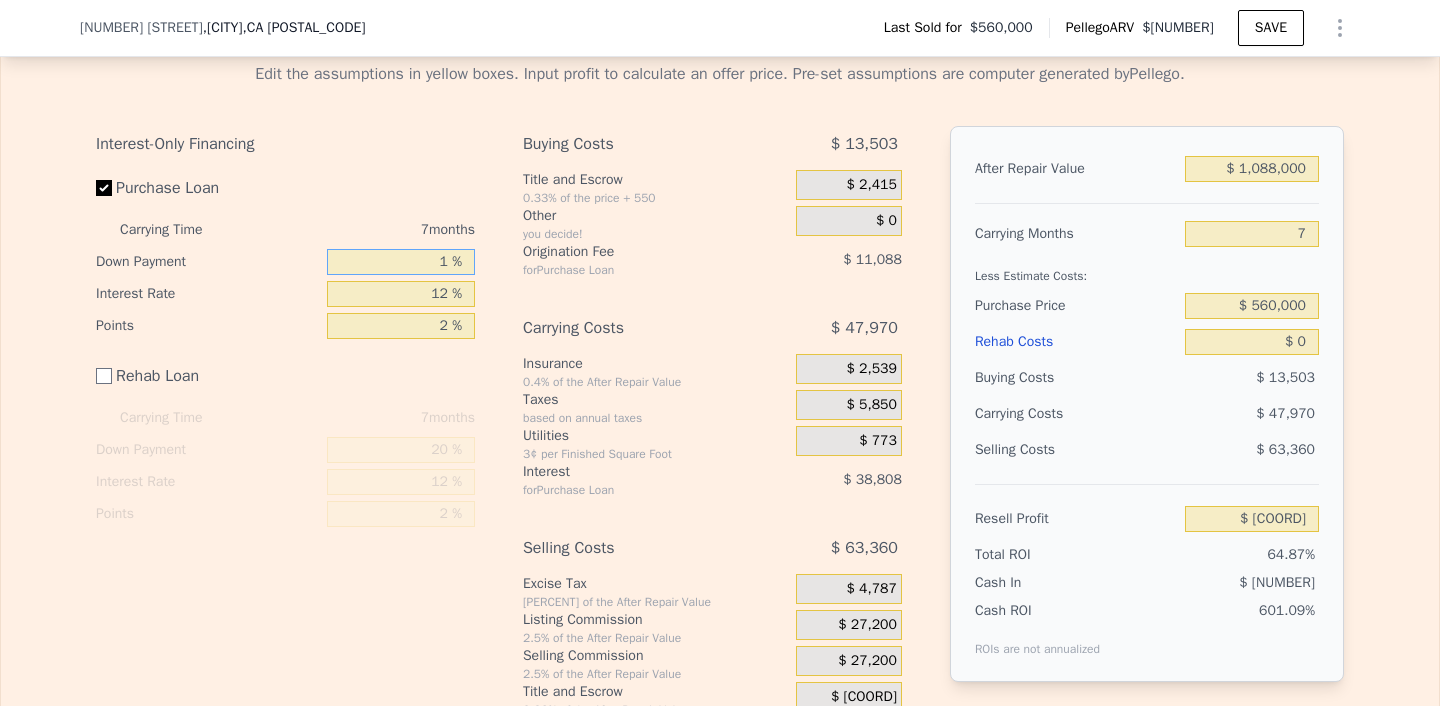type on "10 %" 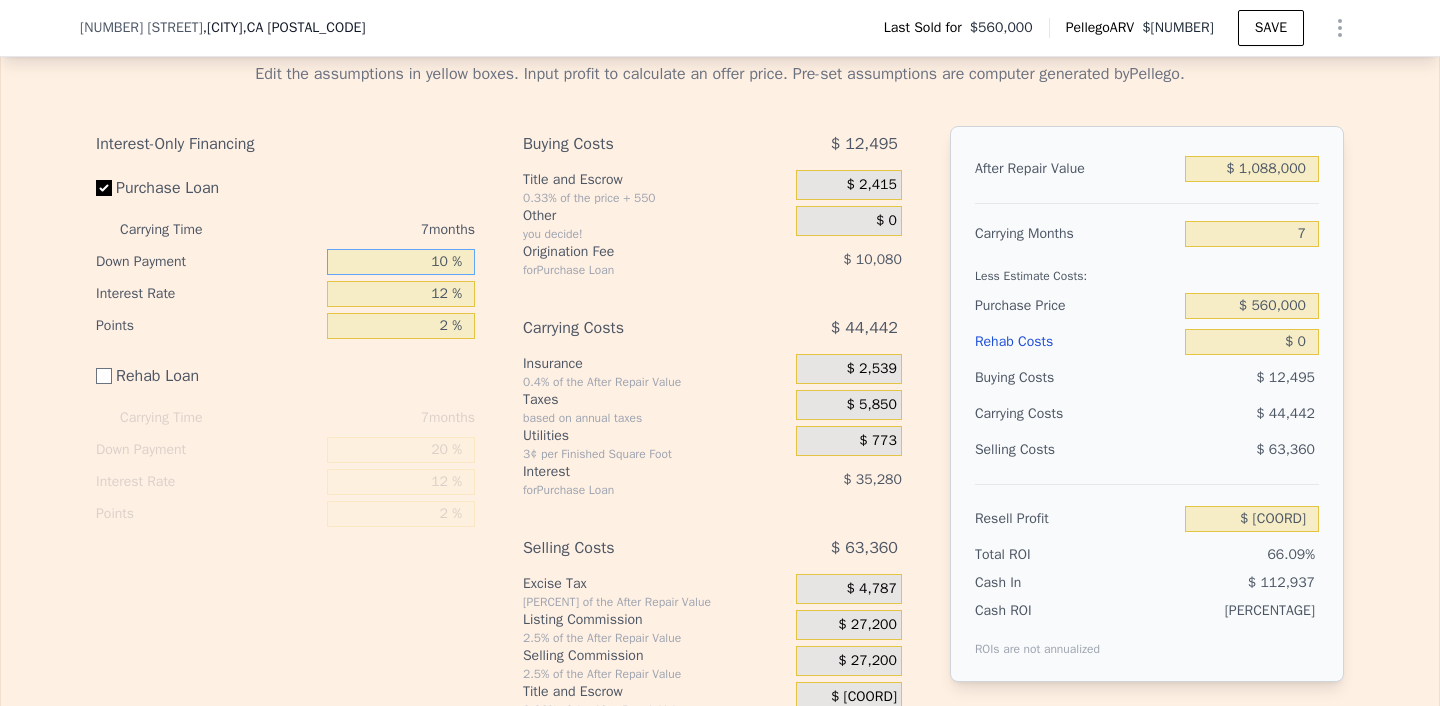 type on "[CURRENCY] [NUMBER]" 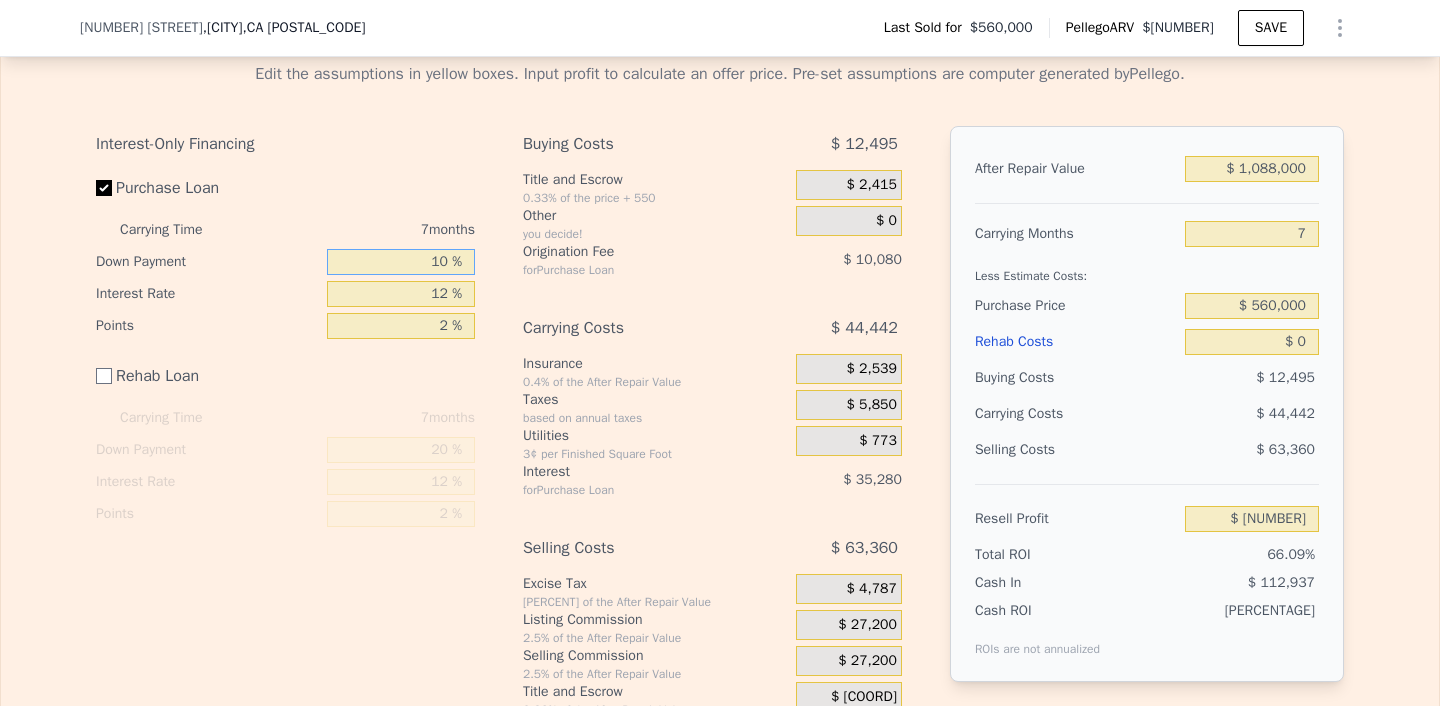 type on "100 %" 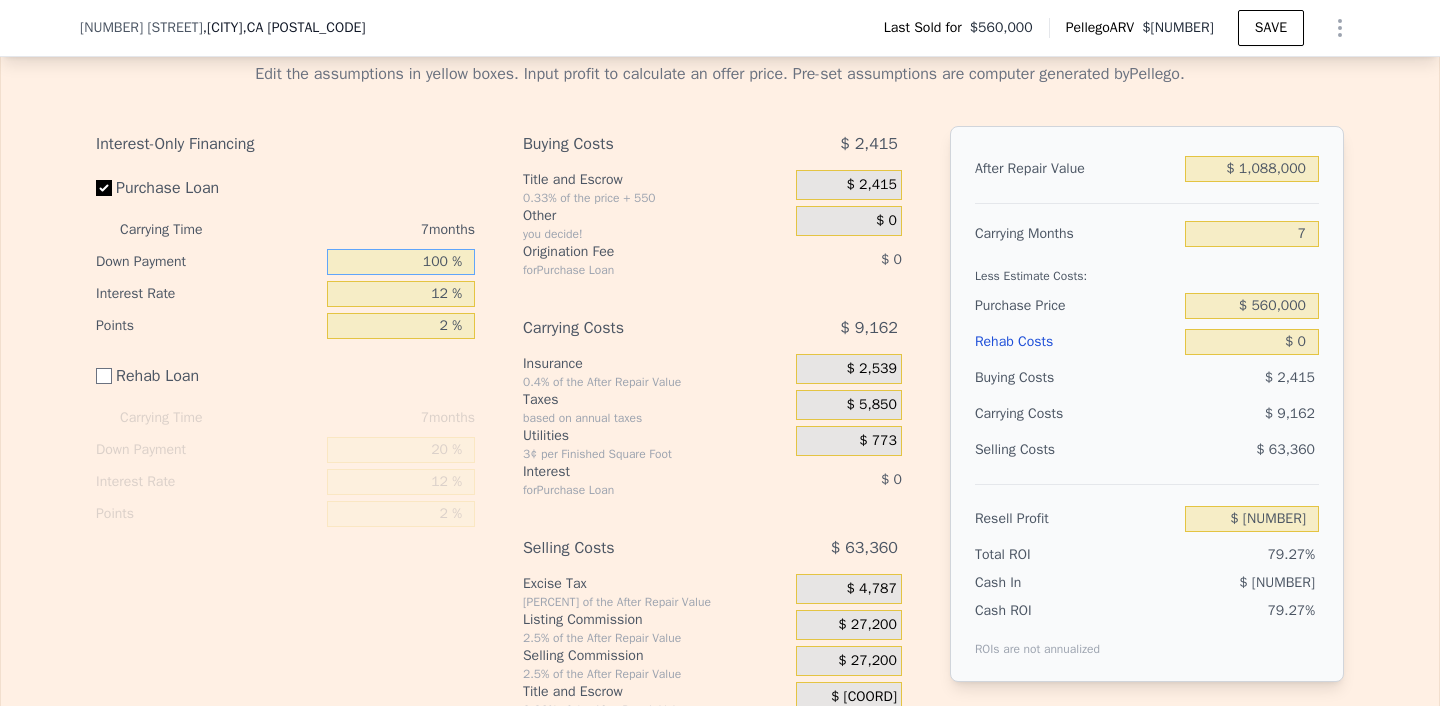 type on "$ 453,063" 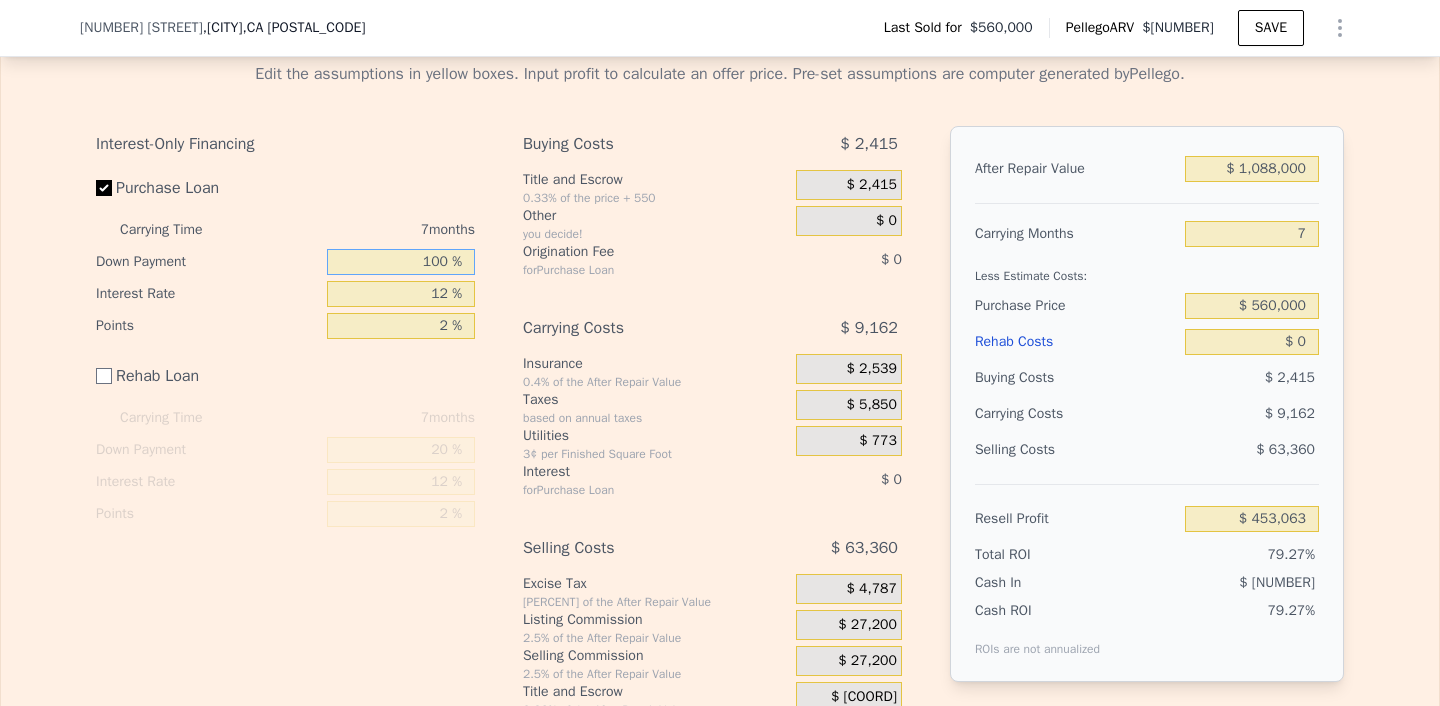 type on "10 %" 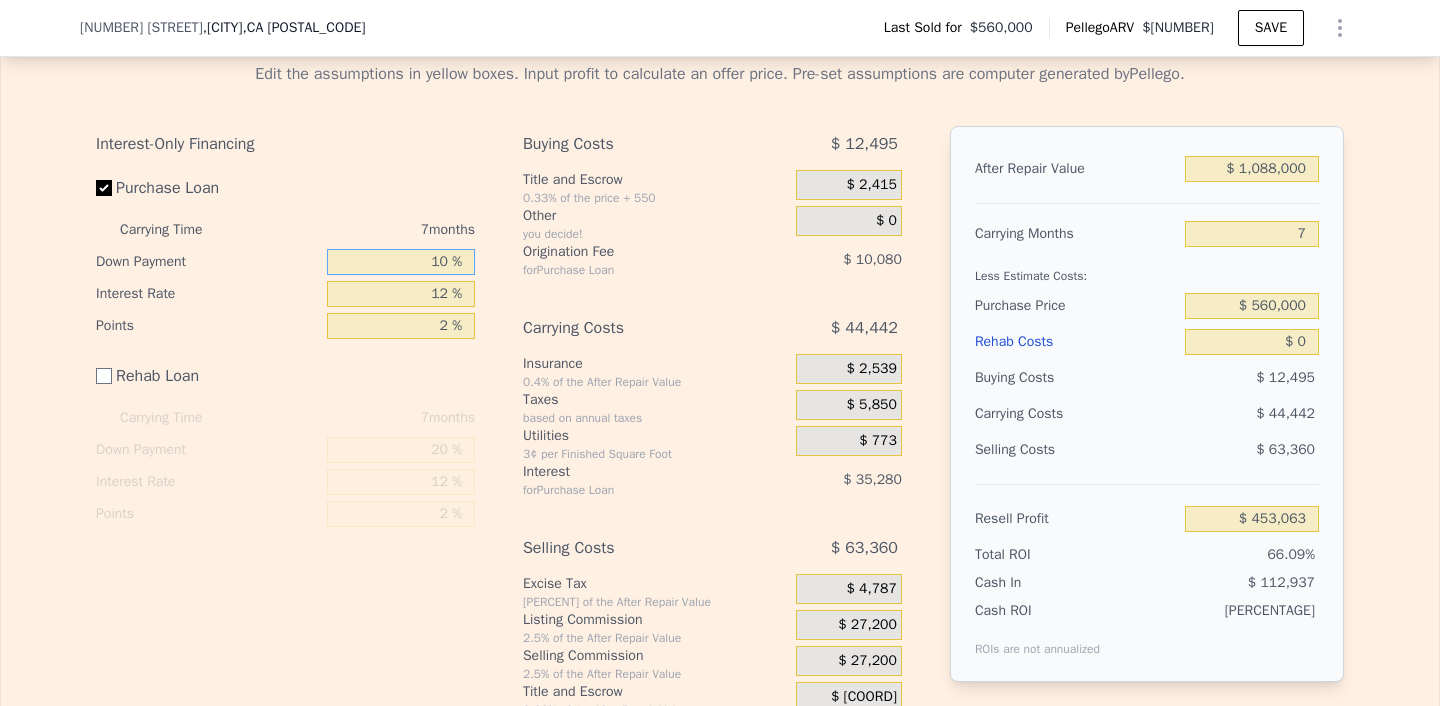 type on "[CURRENCY] [NUMBER]" 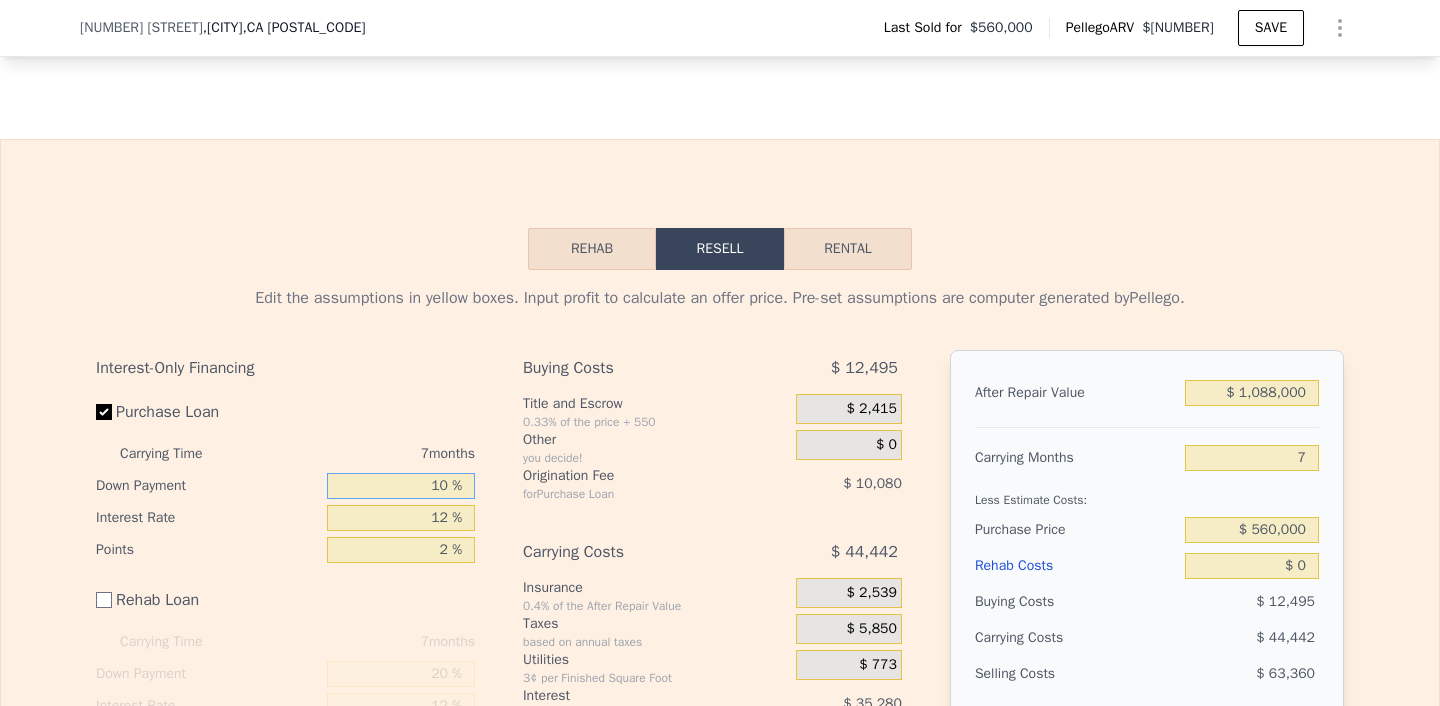 scroll, scrollTop: 2817, scrollLeft: 0, axis: vertical 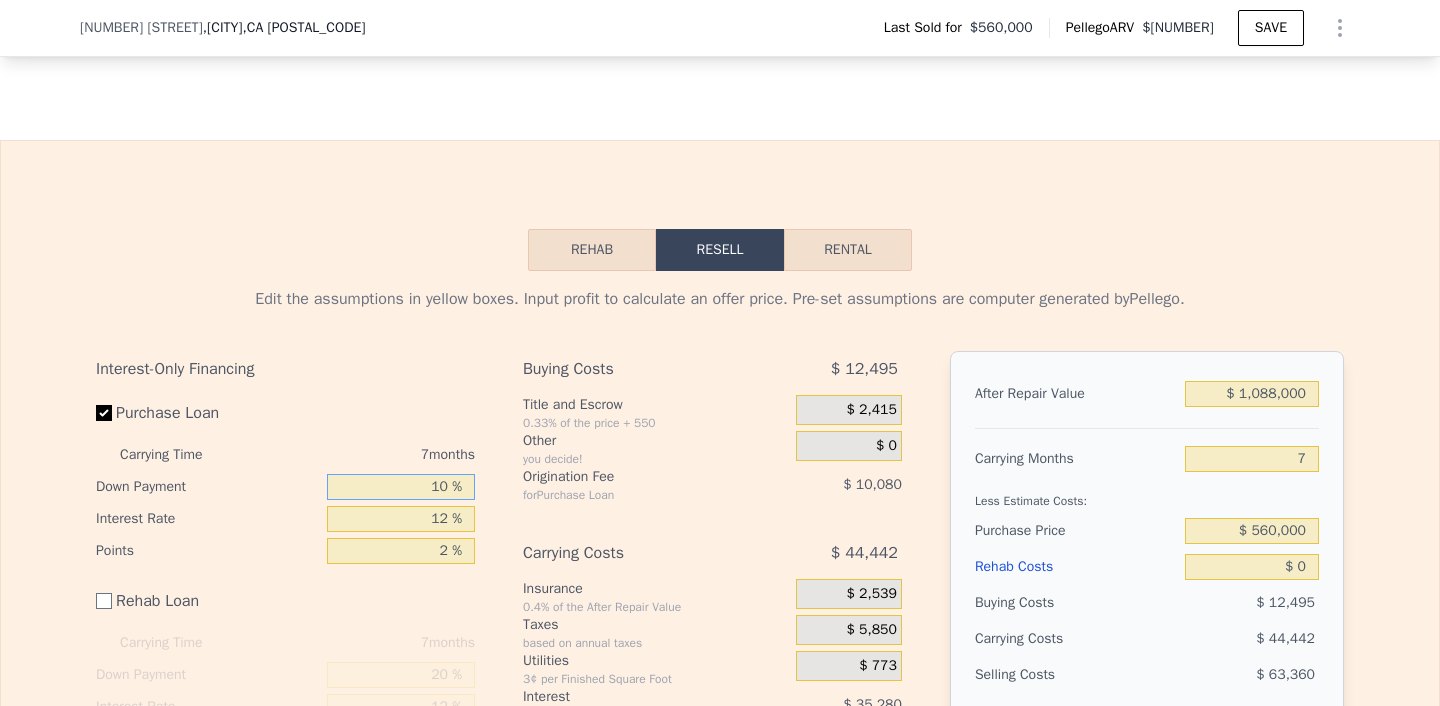 click on "Rental" at bounding box center [848, 250] 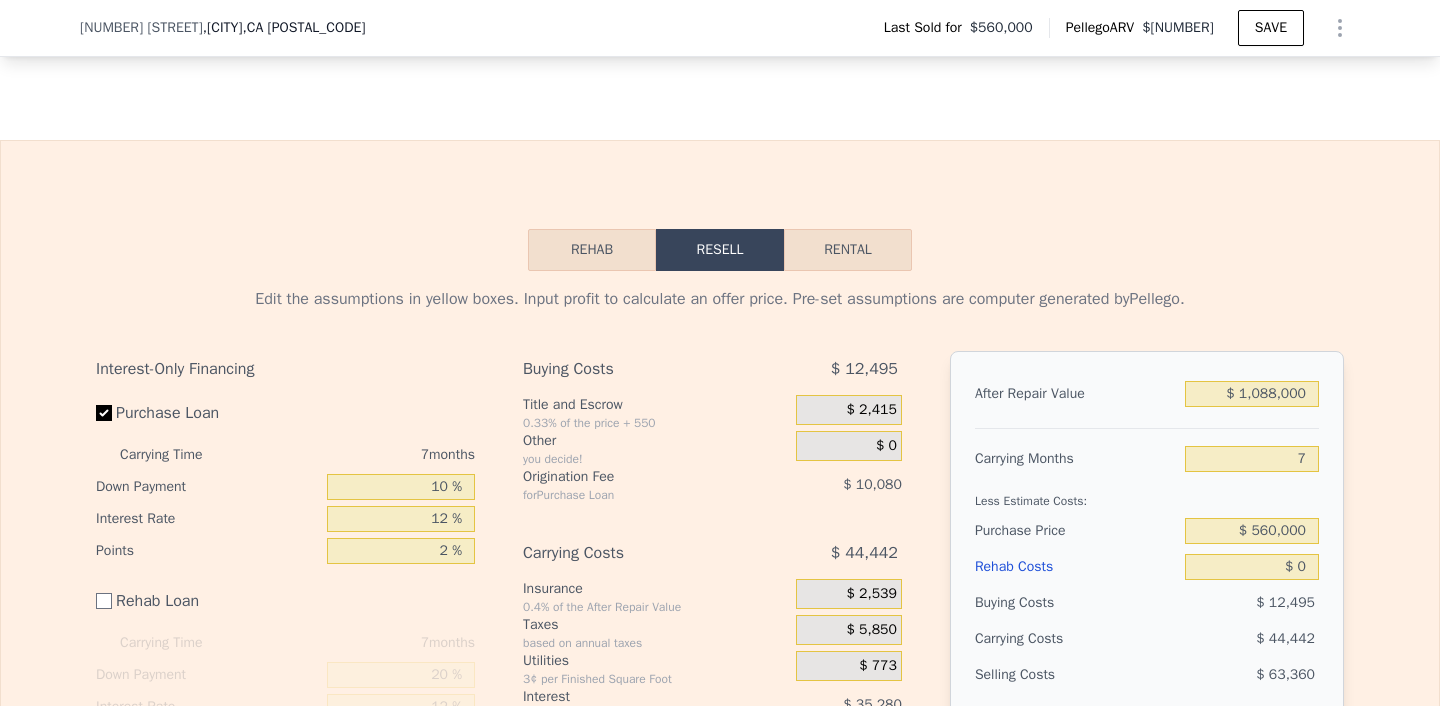 select on "30" 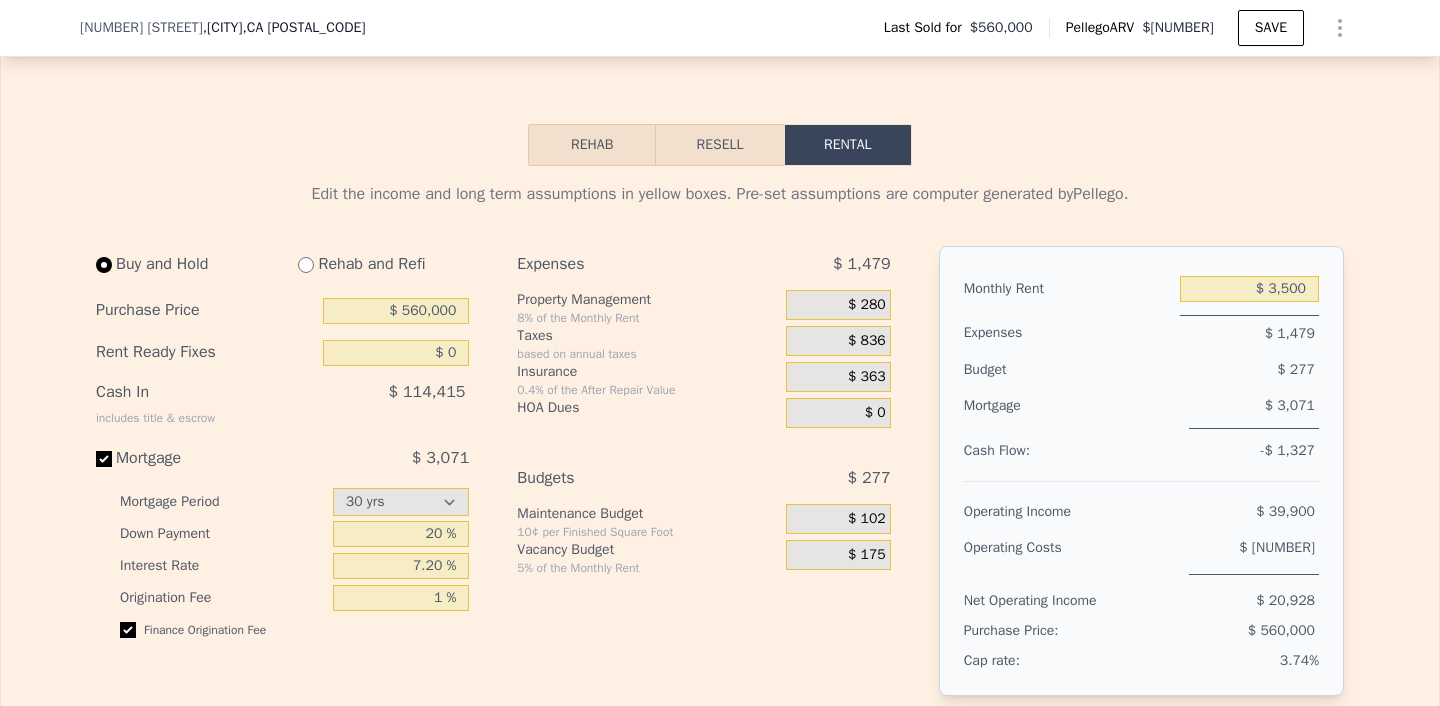scroll, scrollTop: 2923, scrollLeft: 0, axis: vertical 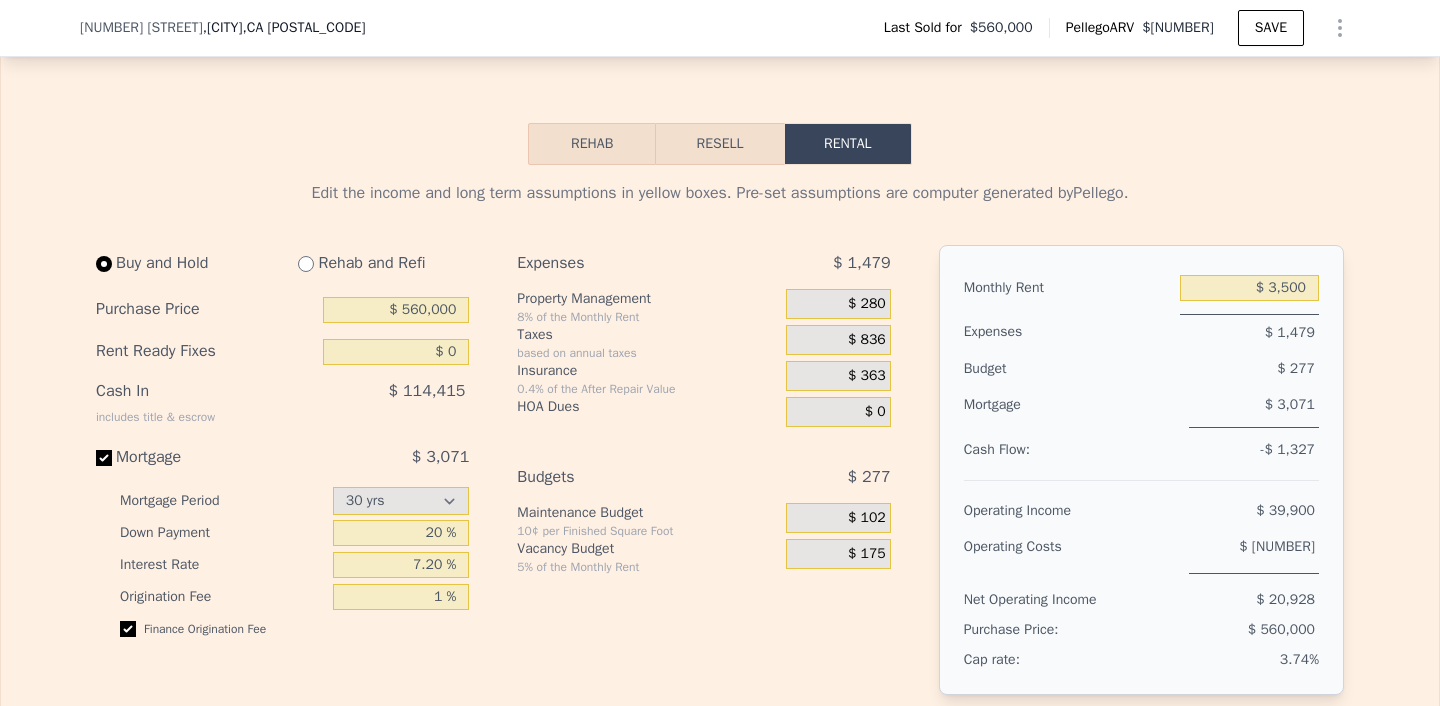click on "Resell" at bounding box center [719, 144] 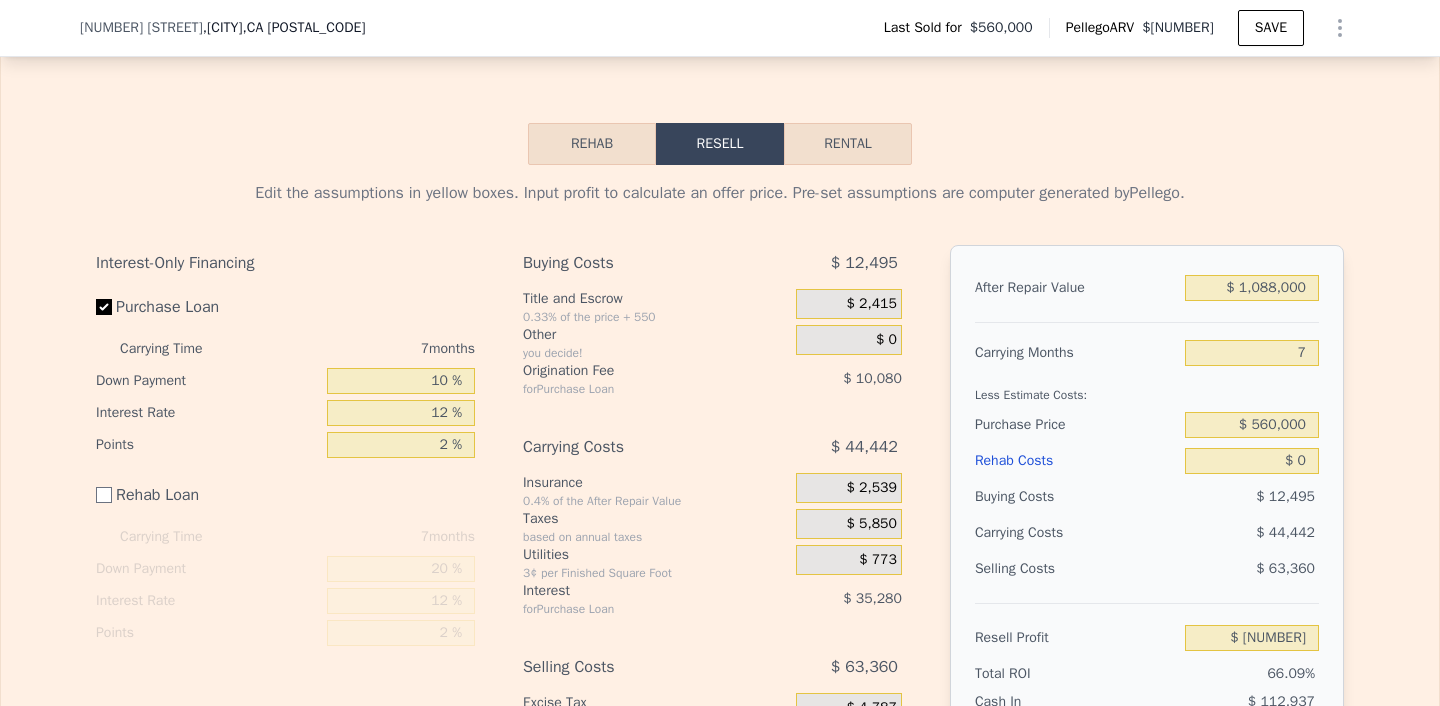 click on "Rehab" at bounding box center (592, 144) 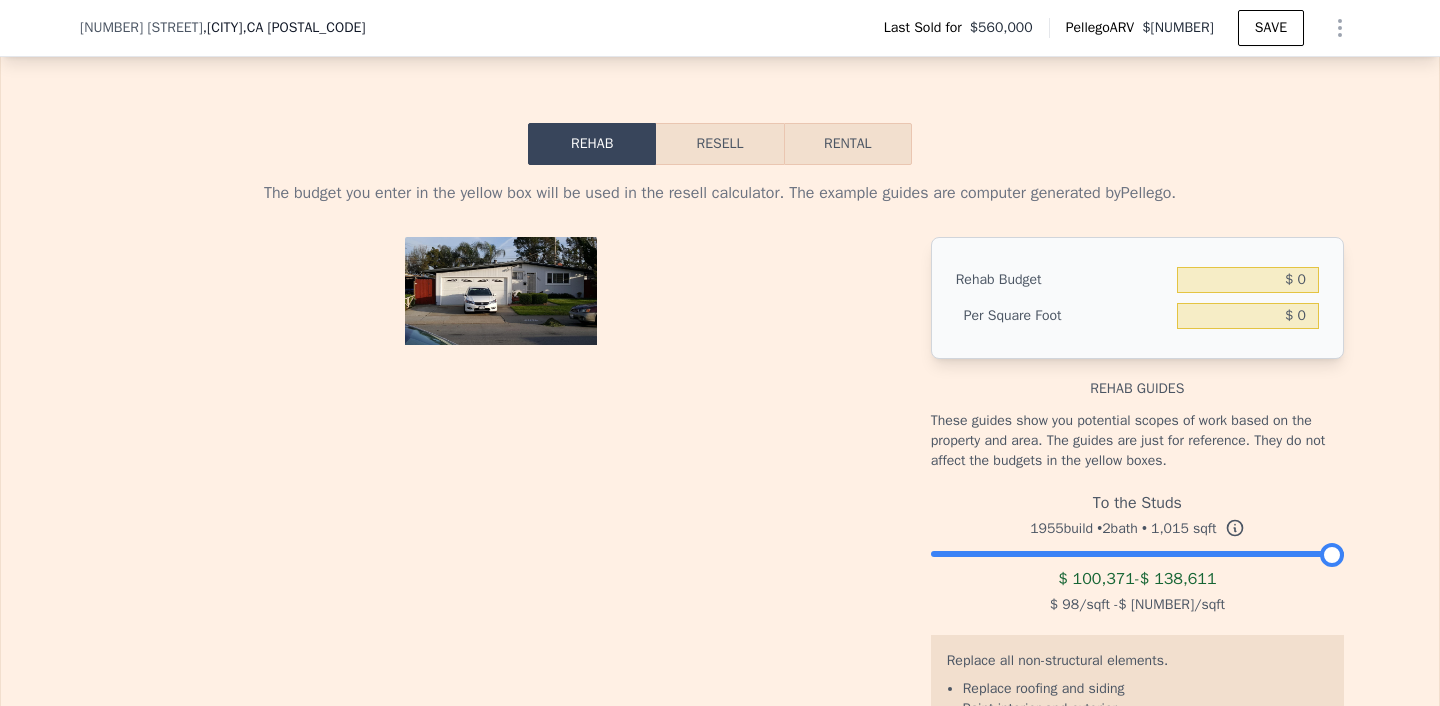 click on "Resell" at bounding box center (719, 144) 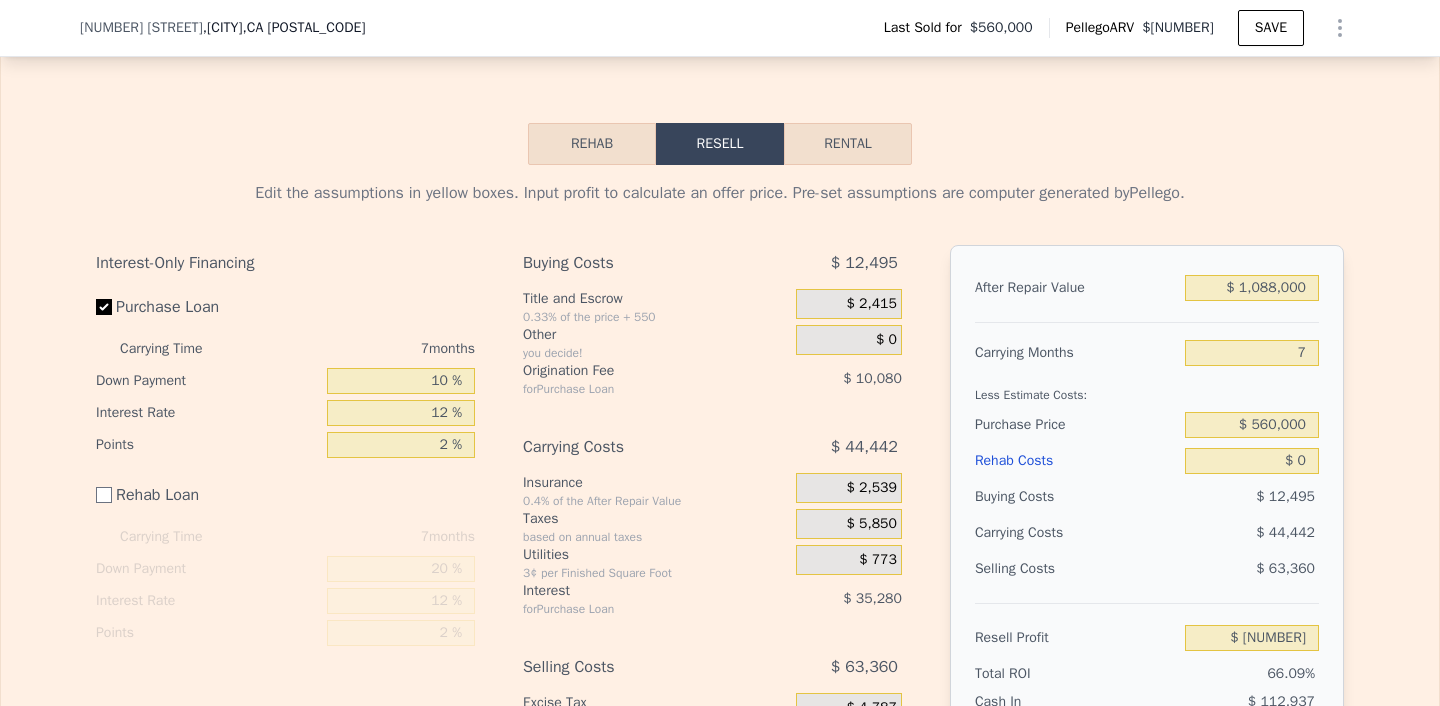 click on "Rental" at bounding box center [848, 144] 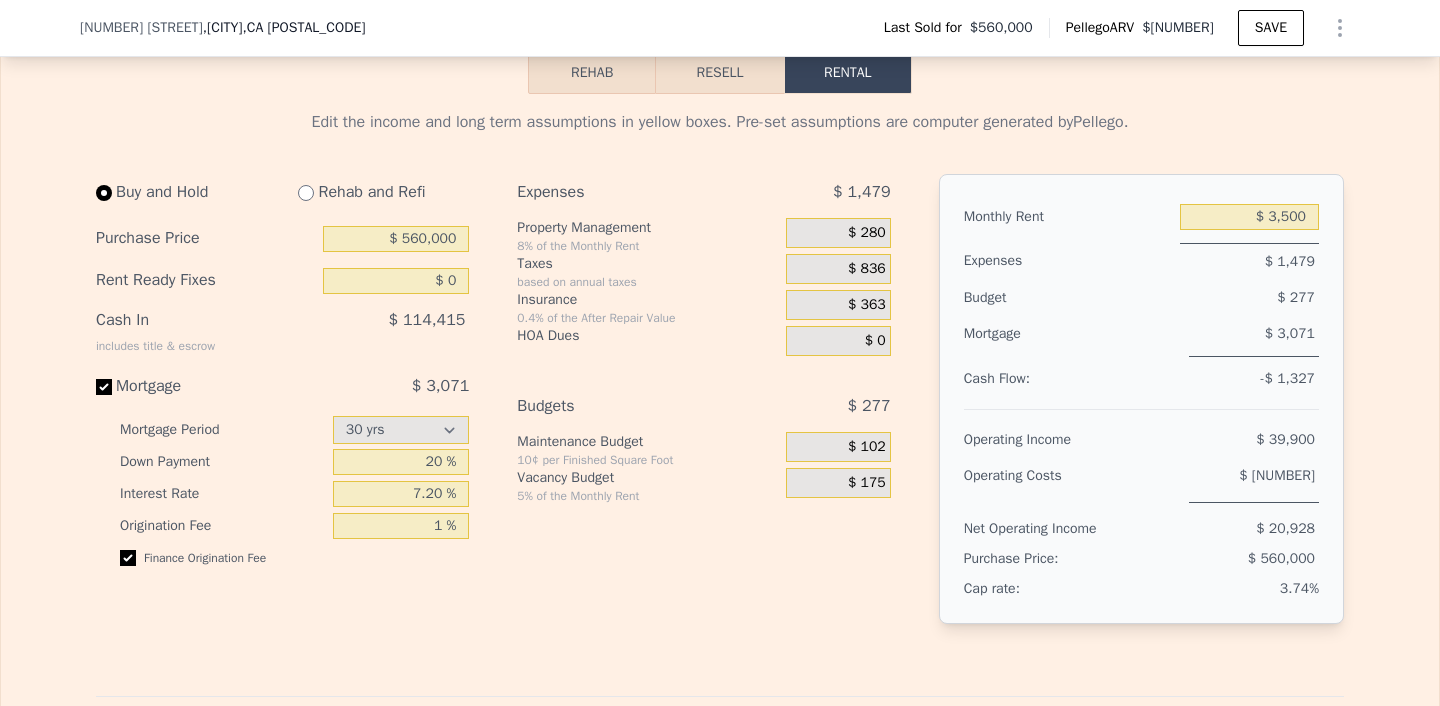 scroll, scrollTop: 2993, scrollLeft: 0, axis: vertical 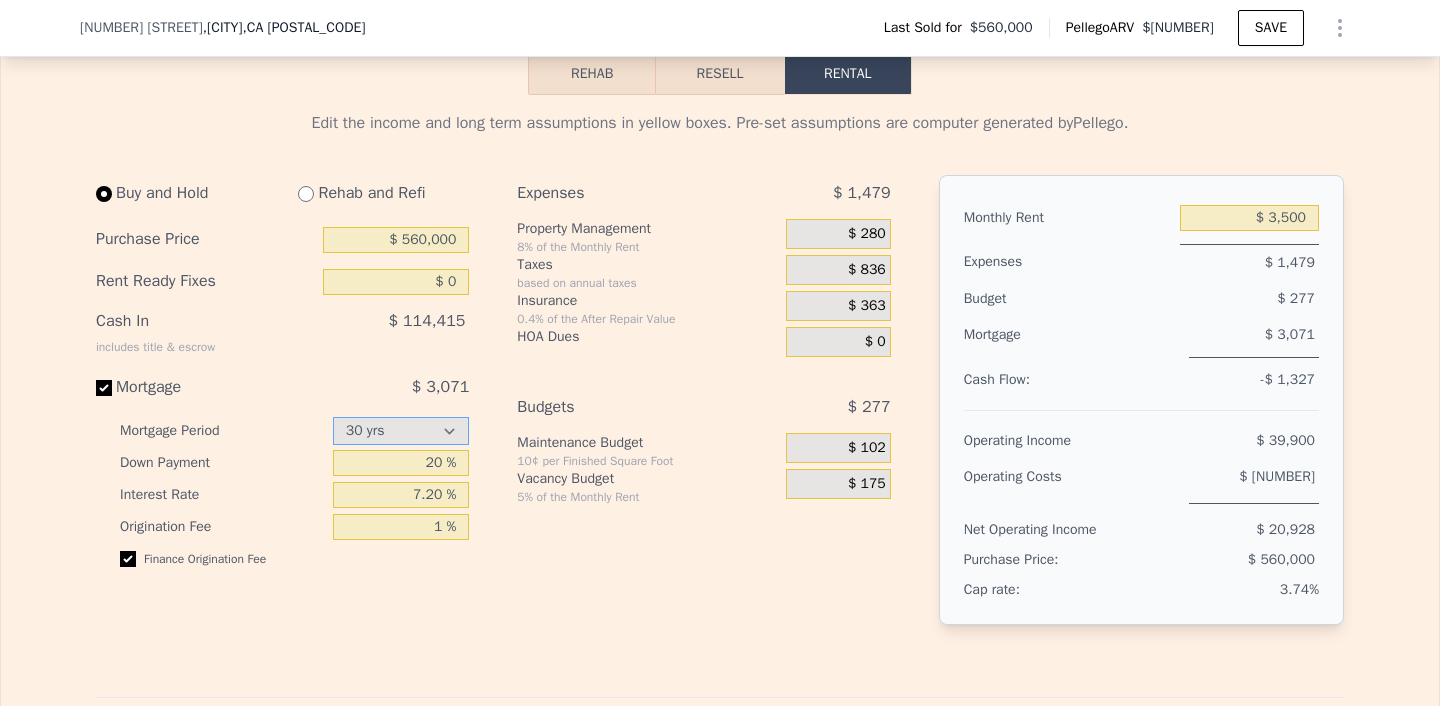 click on "15 yrs 30 yrs" at bounding box center [401, 431] 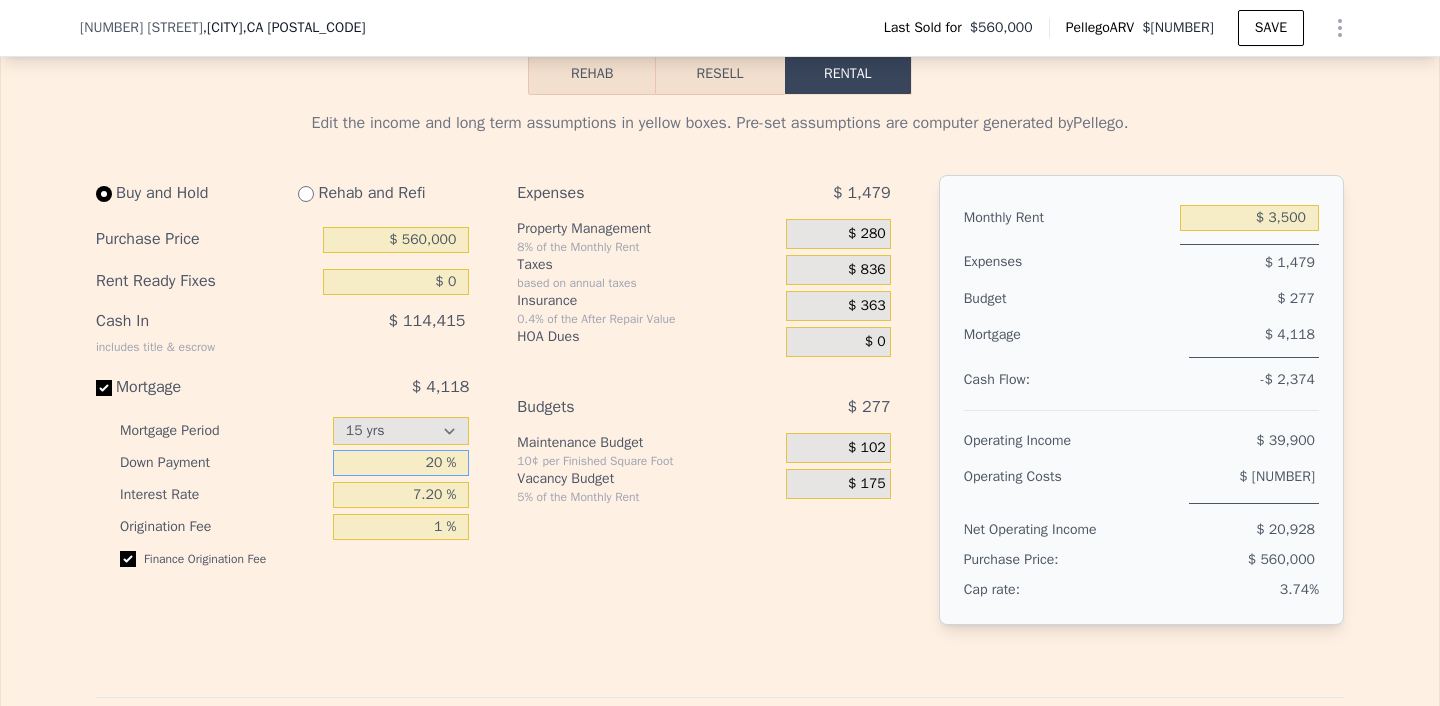 click on "20 %" at bounding box center (401, 463) 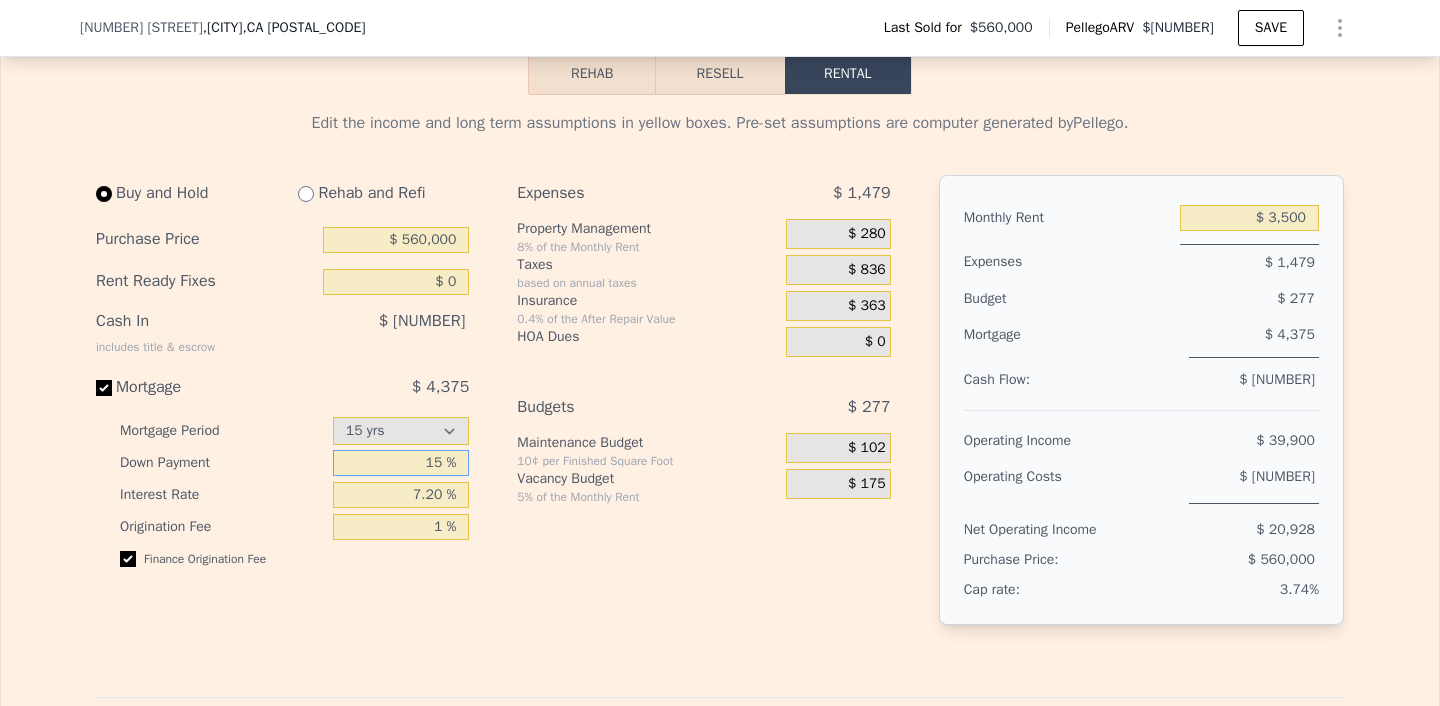 type on "15 %" 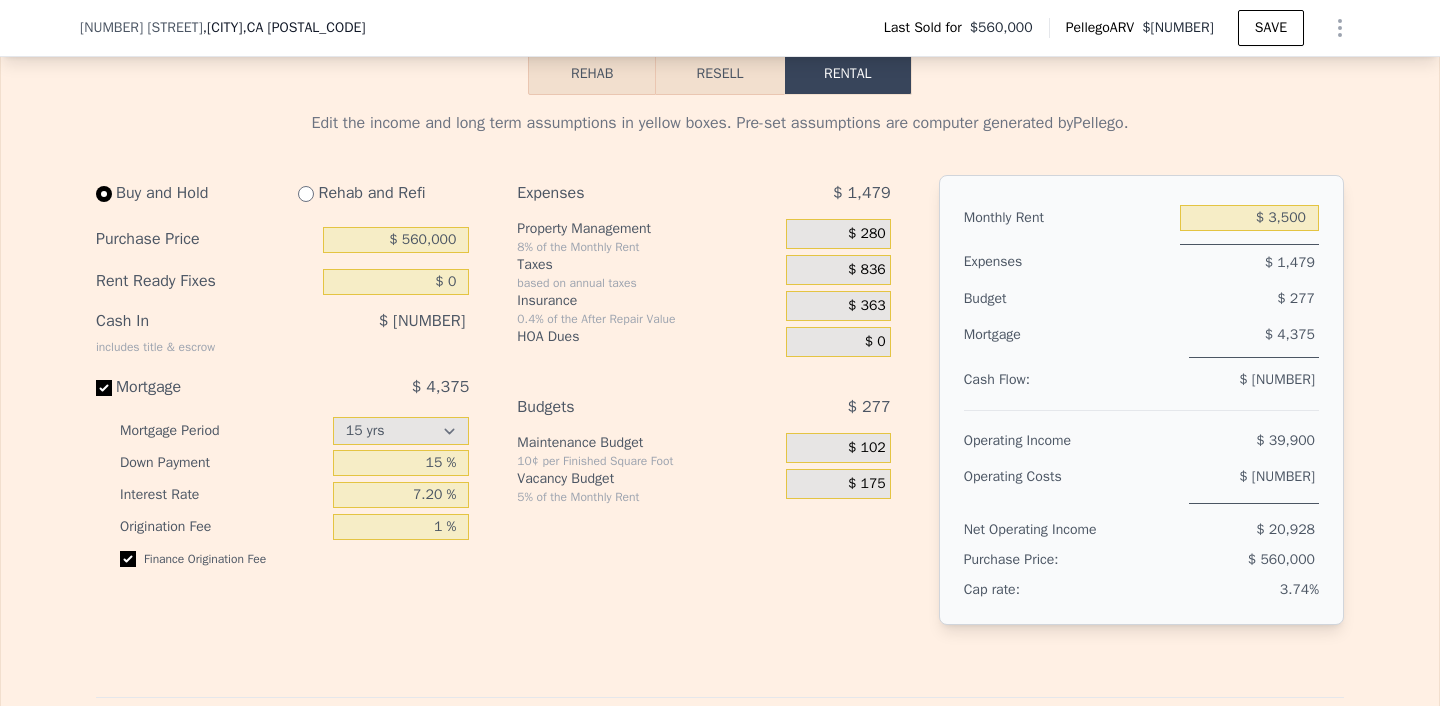 click on "Expenses $ [PRICE] Property Management [PERCENTAGE] of the Monthly Rent $ [PRICE] Taxes based on annual taxes $ [PRICE] Insurance [PERCENTAGE] of the After Repair Value $ [PRICE] HOA Dues $ [PRICE] Budgets $ [PRICE] Maintenance Budget [PRICE] per Finished Square Foot $ [PRICE] Vacancy Budget [PERCENTAGE] of the Monthly Rent $ [PRICE]" at bounding box center (711, 416) 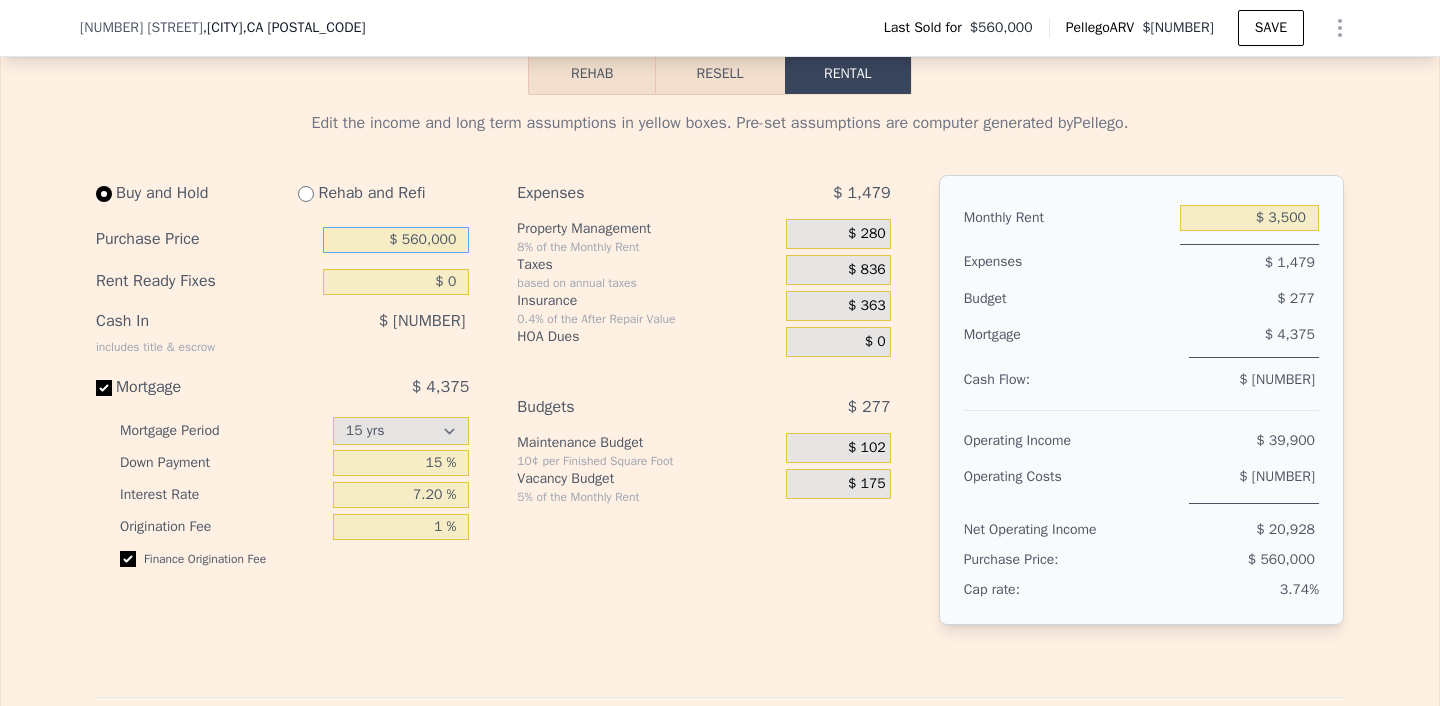 click on "$ 560,000" at bounding box center [396, 240] 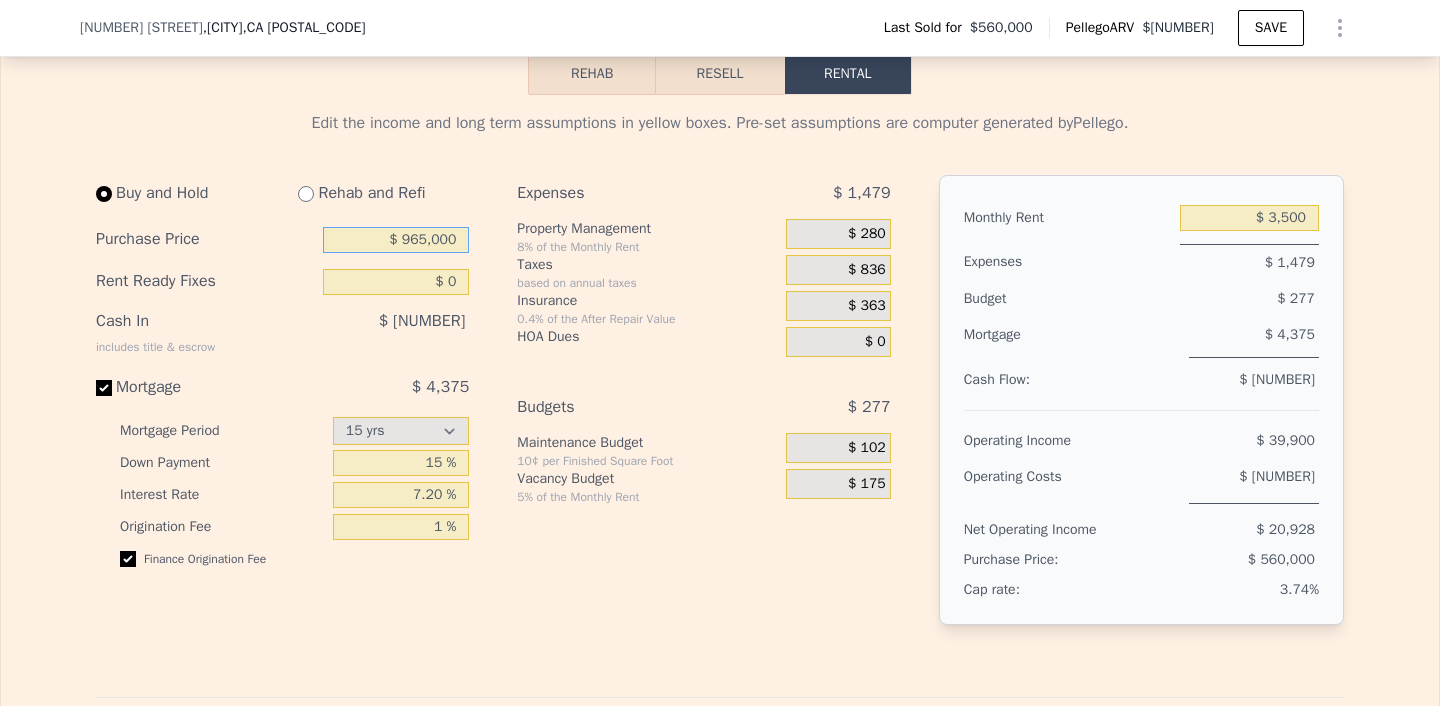 type on "$ 965,000" 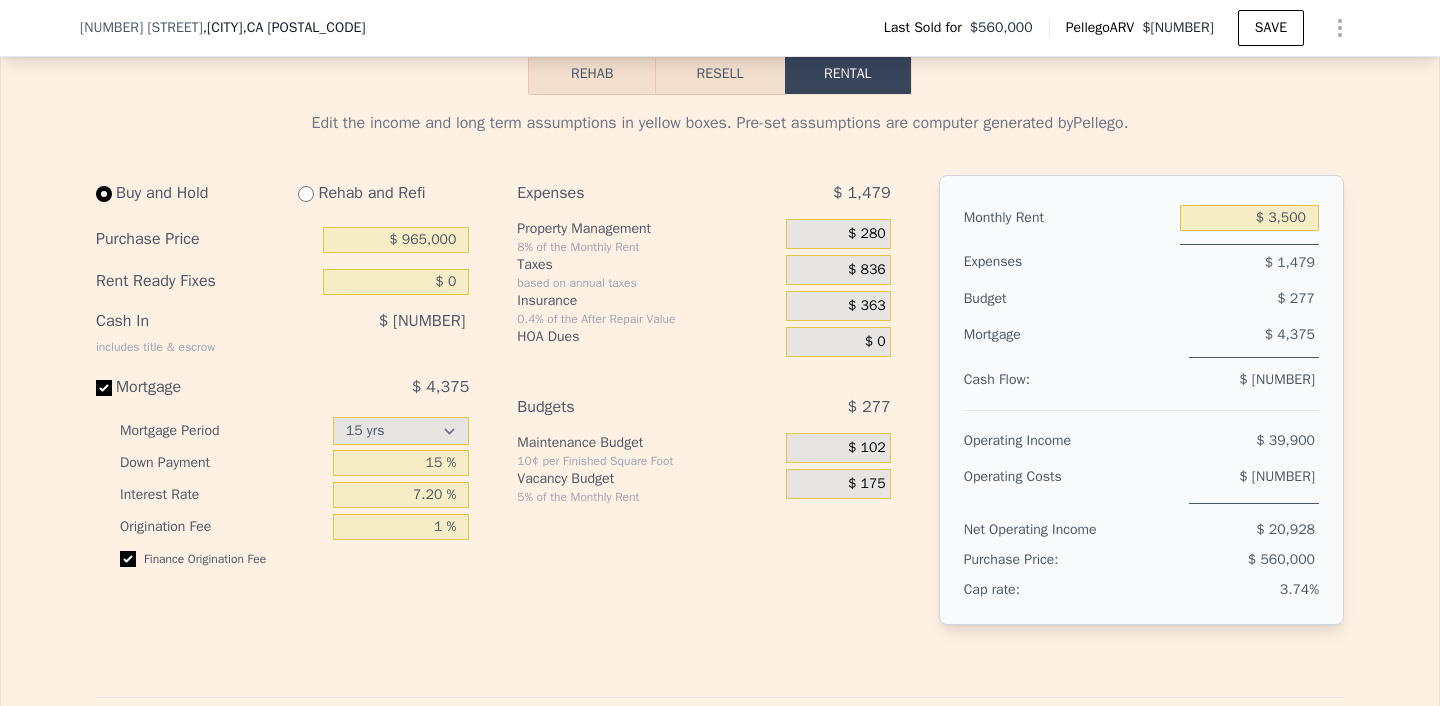 click on "Expenses" at bounding box center (626, 193) 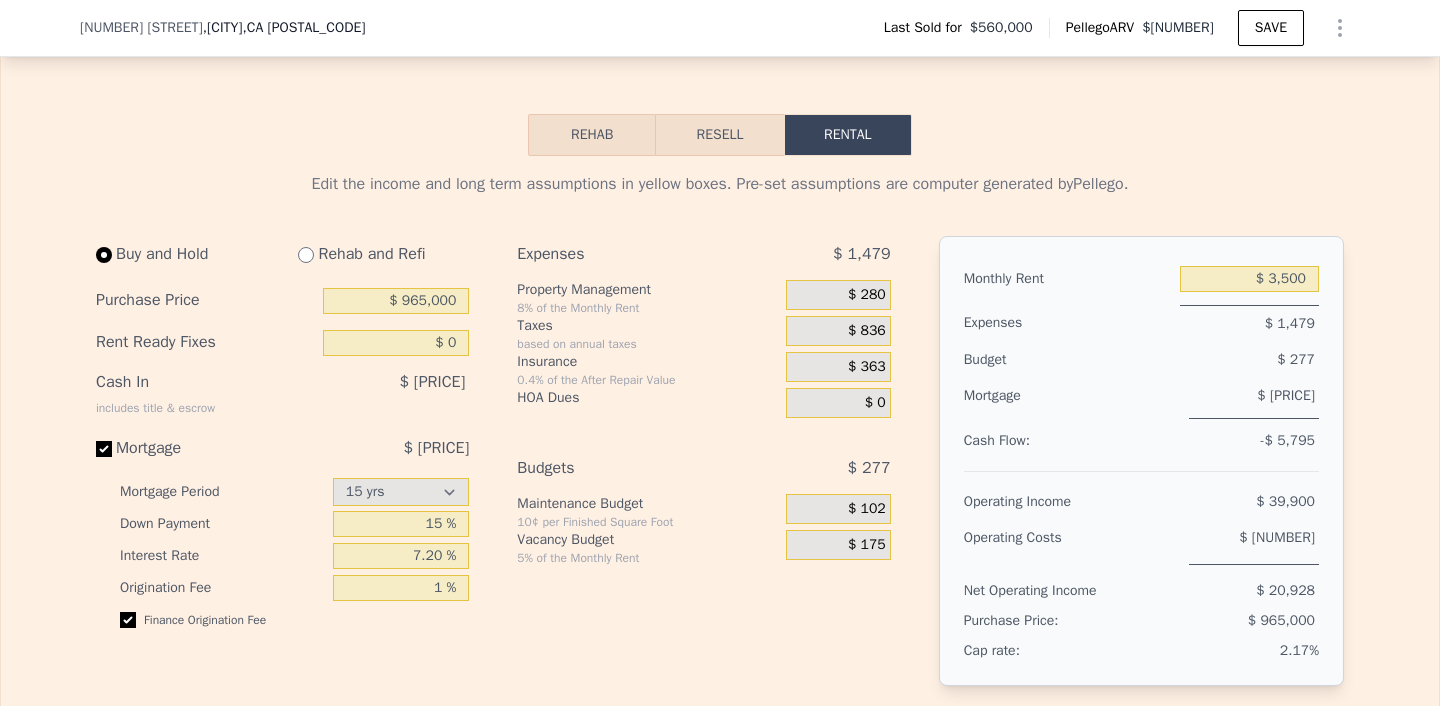 scroll, scrollTop: 2935, scrollLeft: 0, axis: vertical 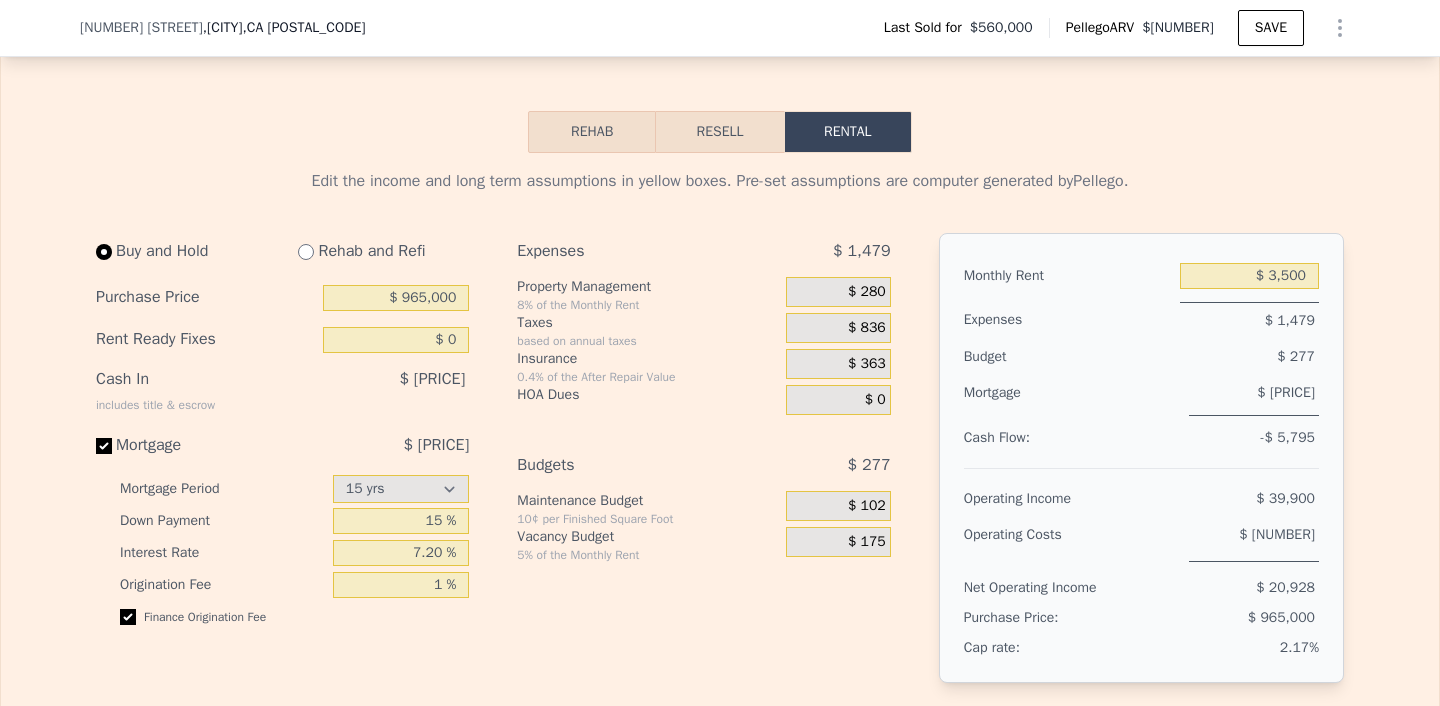 click on "Resell" at bounding box center (719, 132) 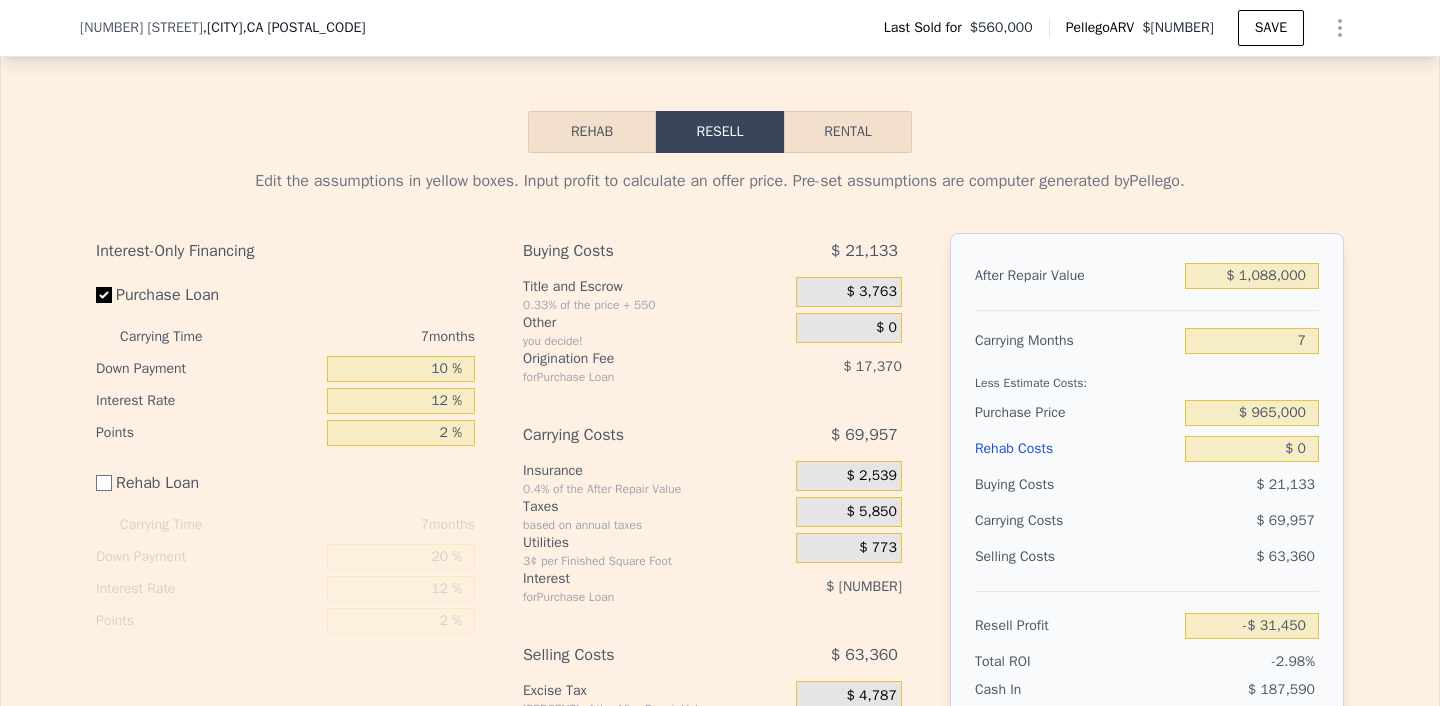 click on "Rental" at bounding box center [848, 132] 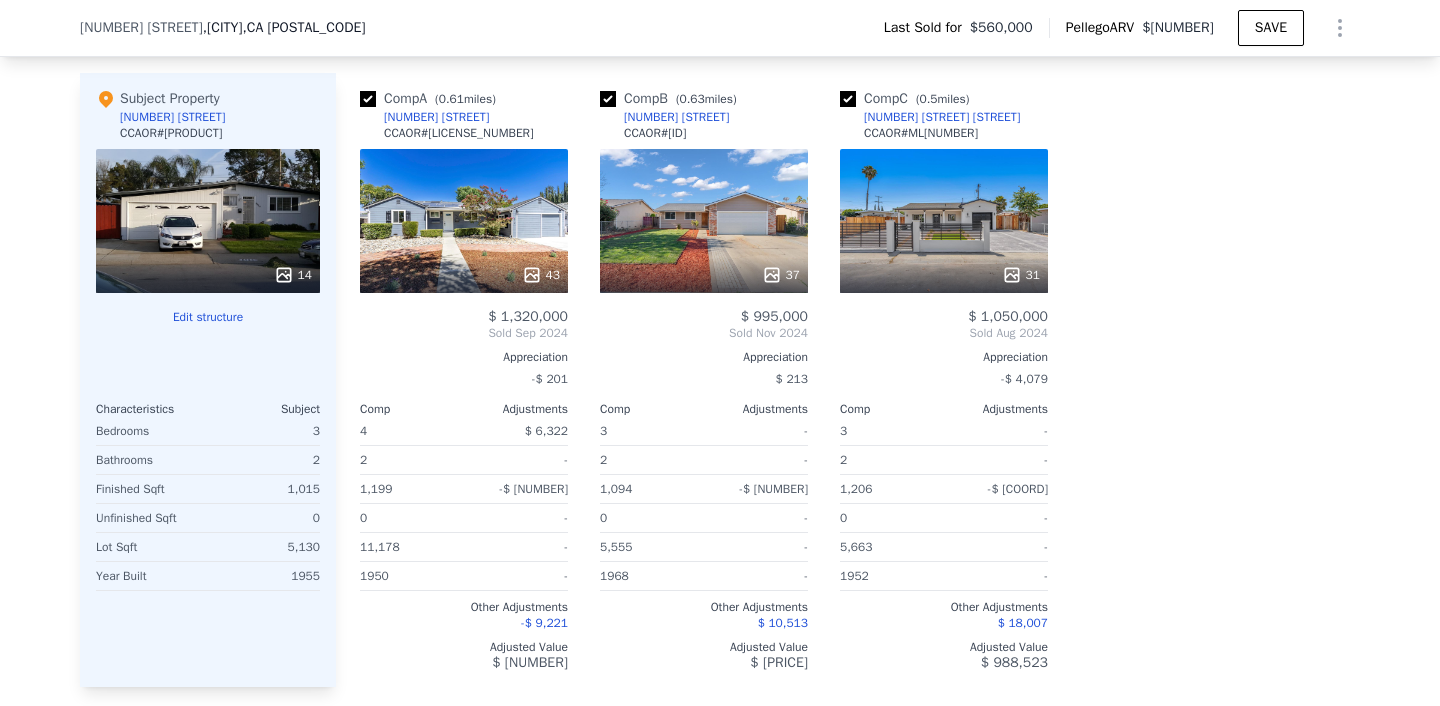 scroll, scrollTop: 2149, scrollLeft: 0, axis: vertical 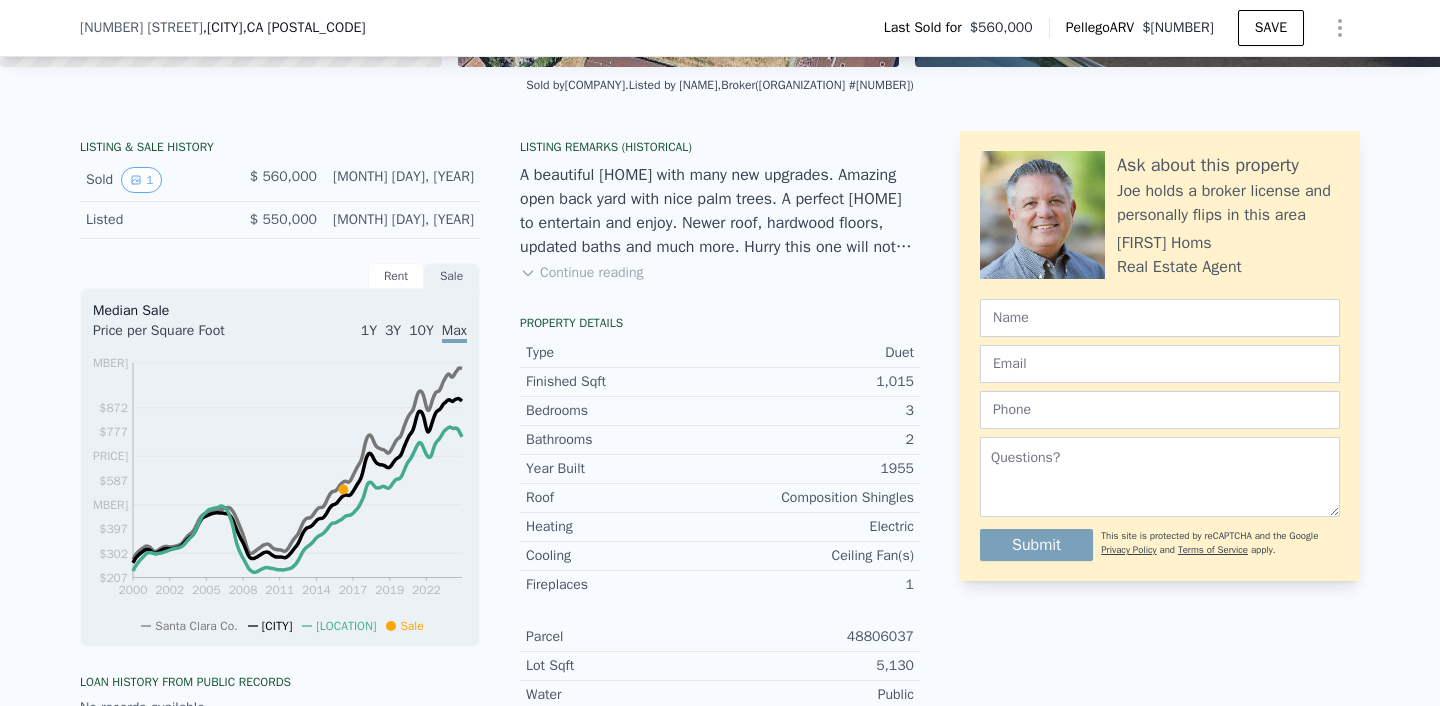 select on "30" 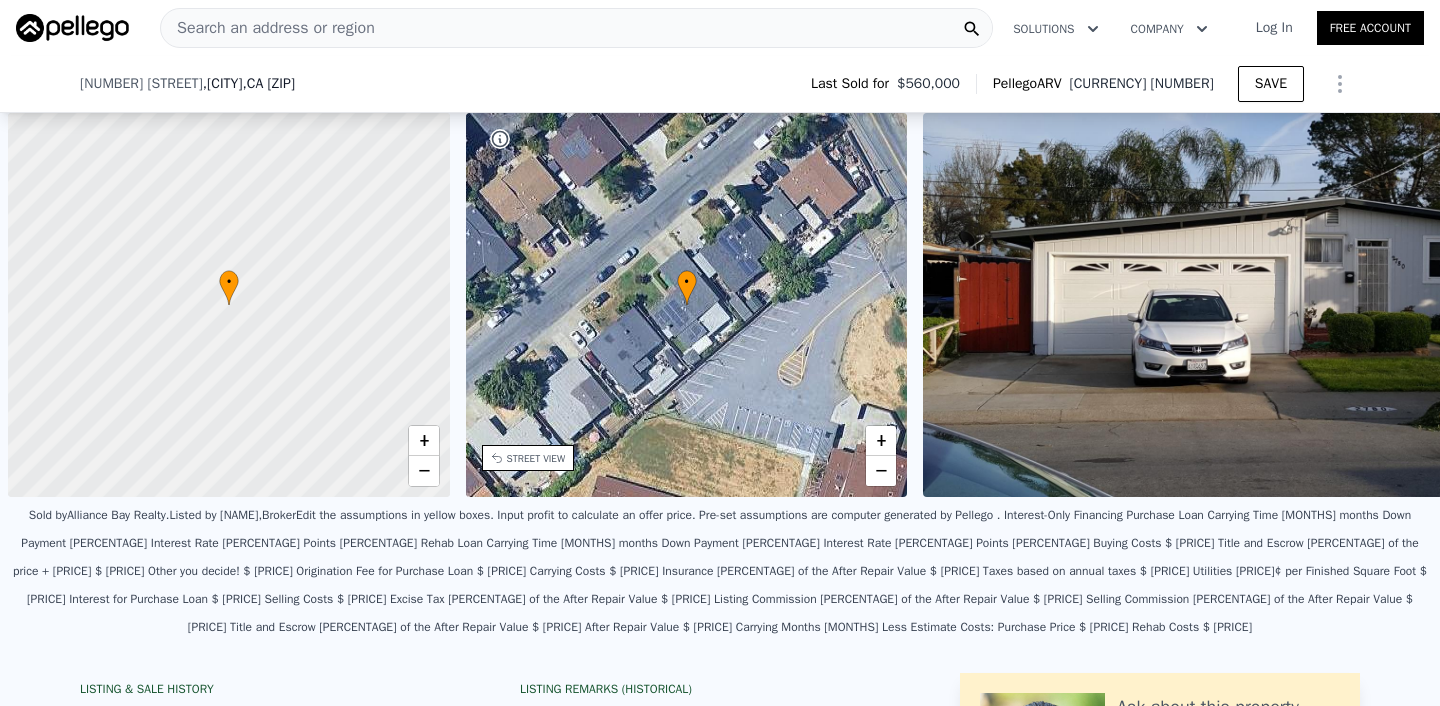 scroll, scrollTop: 0, scrollLeft: 0, axis: both 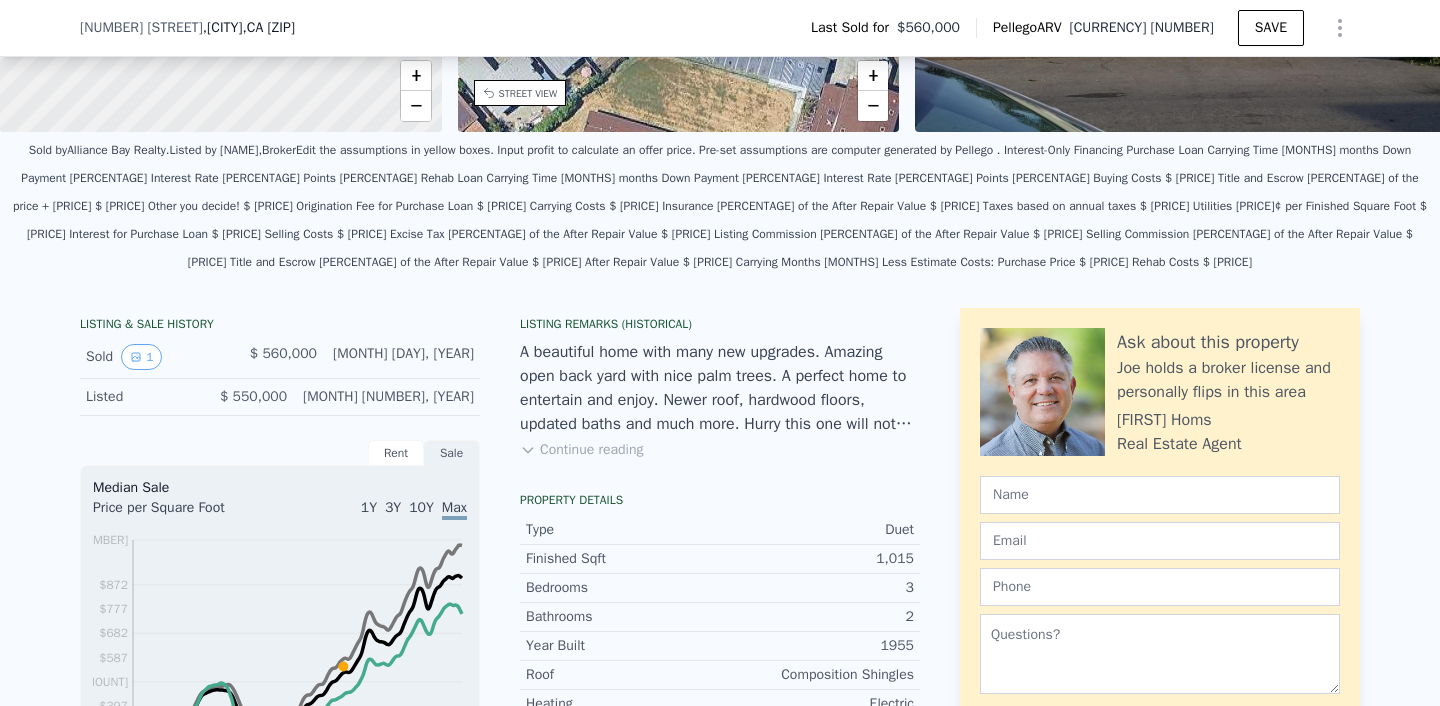 click on "Rent" at bounding box center [396, 453] 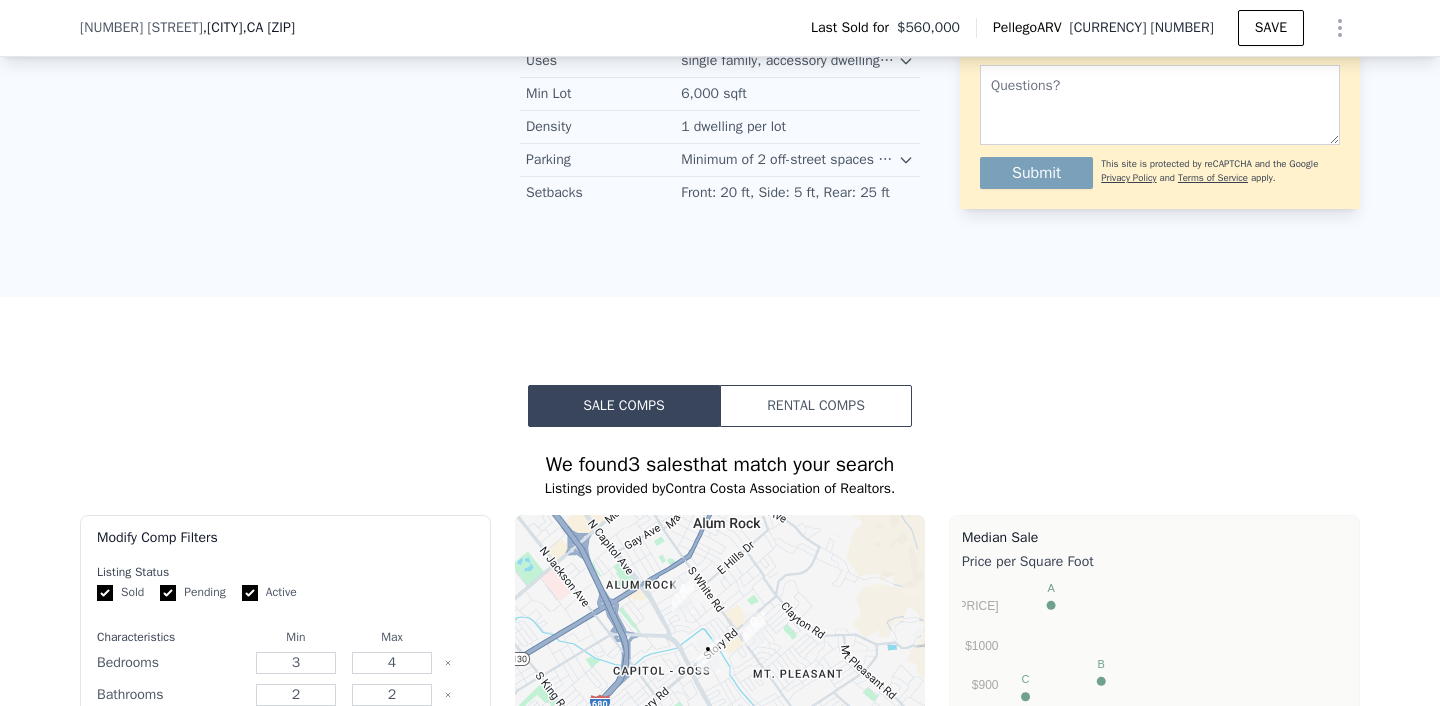 scroll, scrollTop: 1589, scrollLeft: 0, axis: vertical 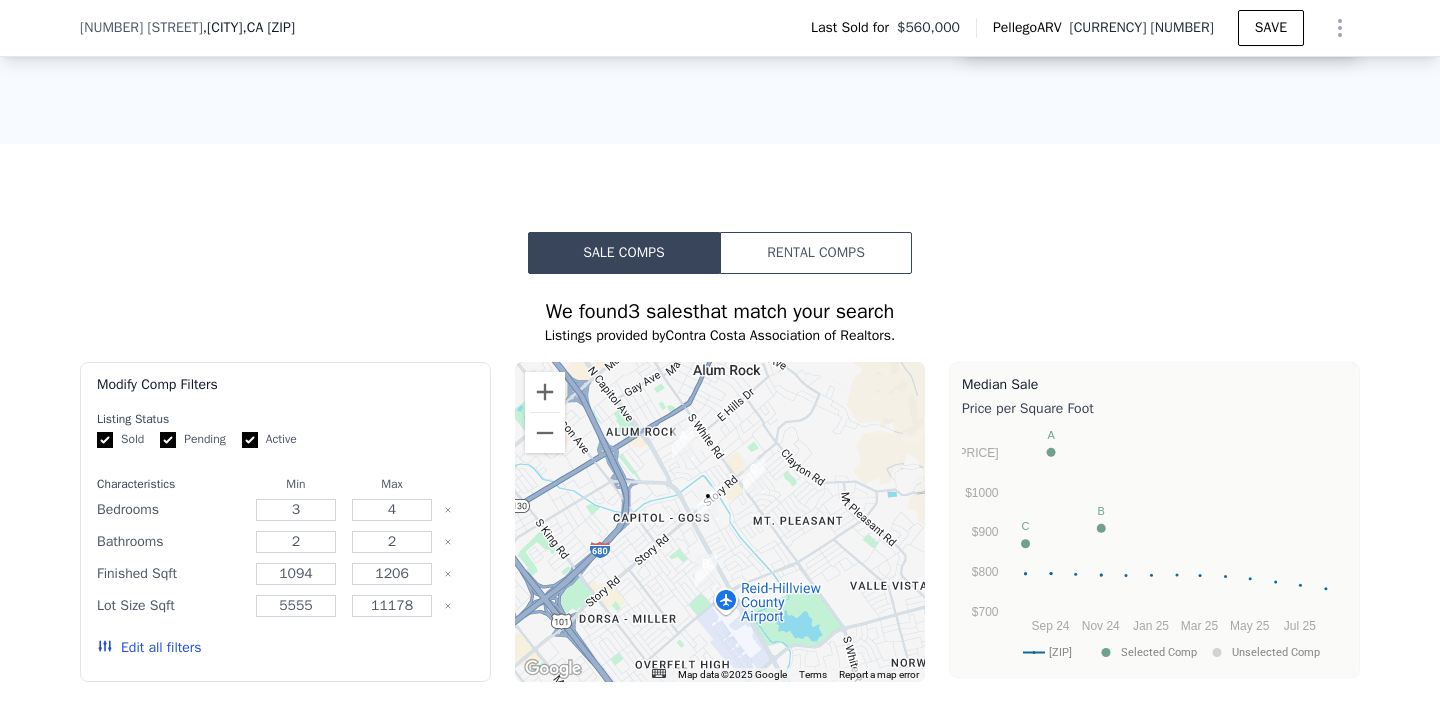 click on "Rental Comps" at bounding box center (816, 253) 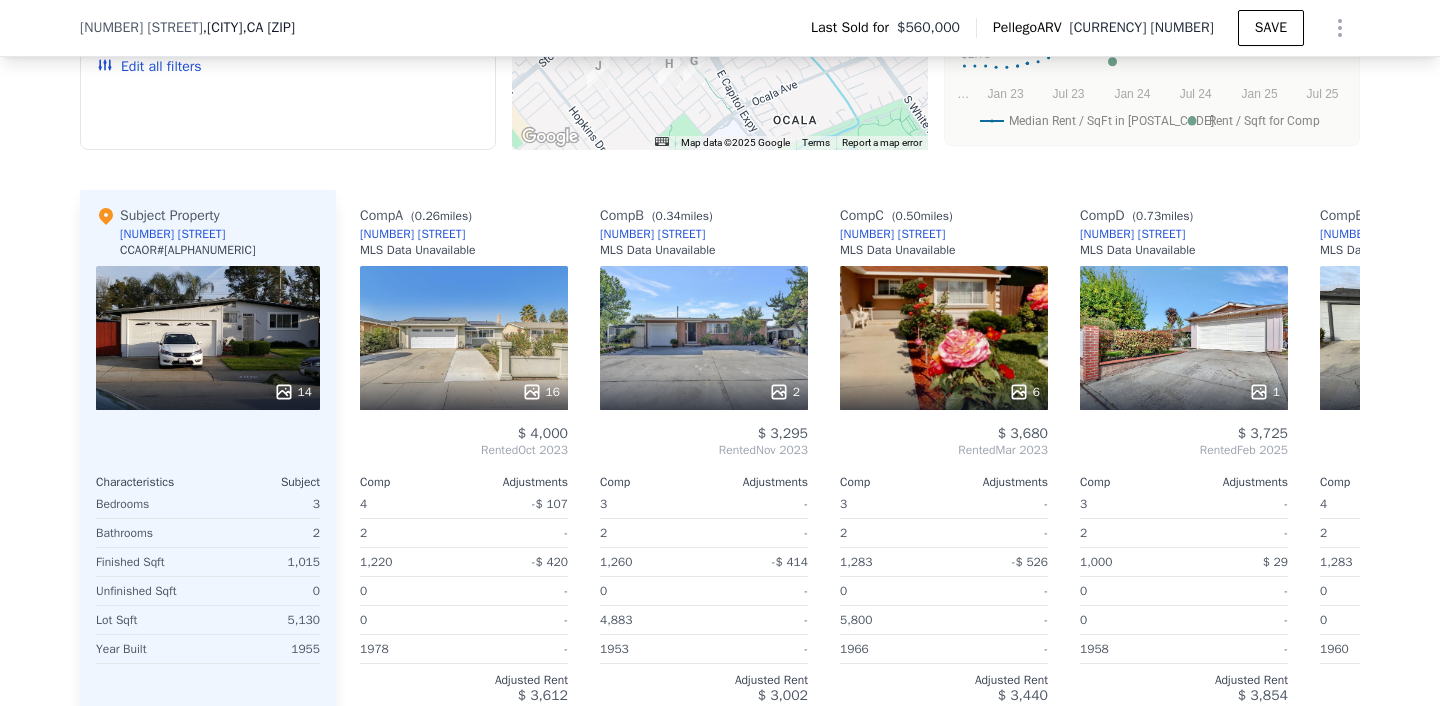 scroll, scrollTop: 2123, scrollLeft: 0, axis: vertical 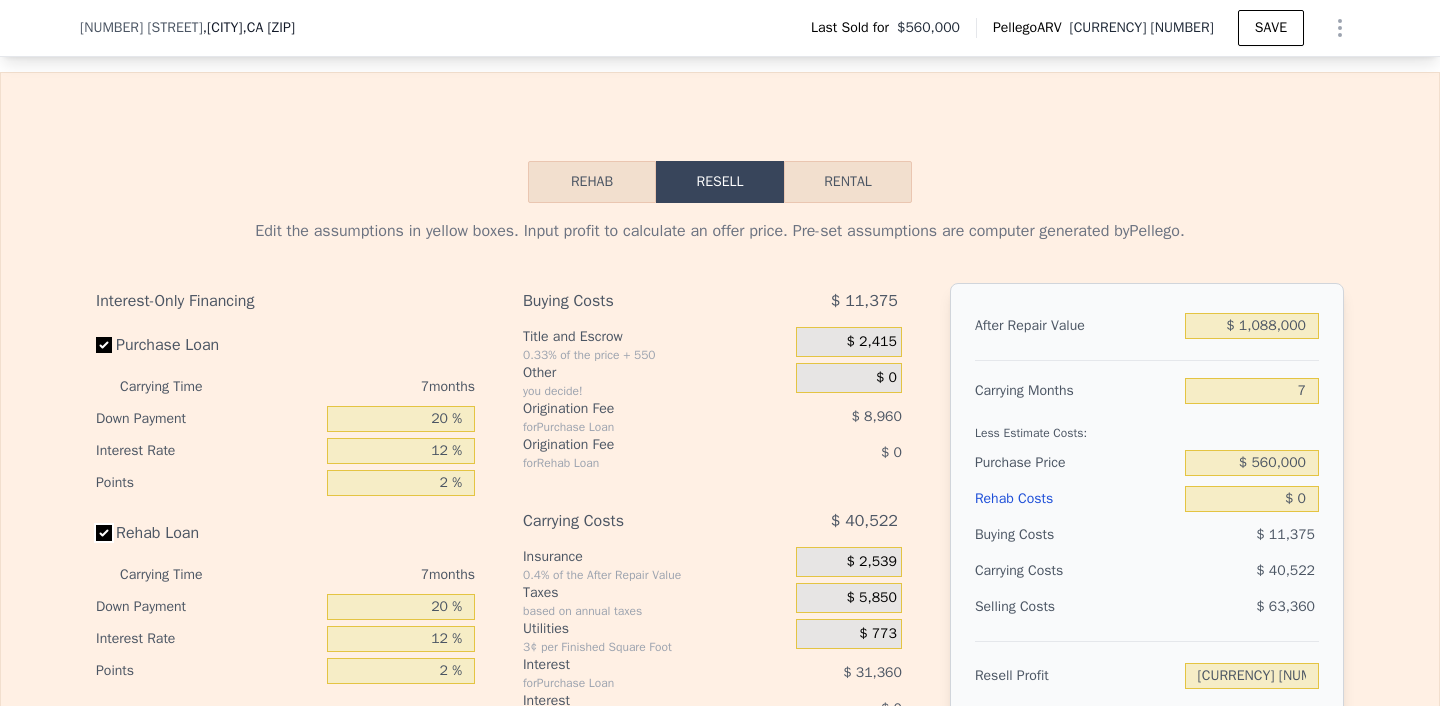 click on "Rehab Loan" at bounding box center (104, 533) 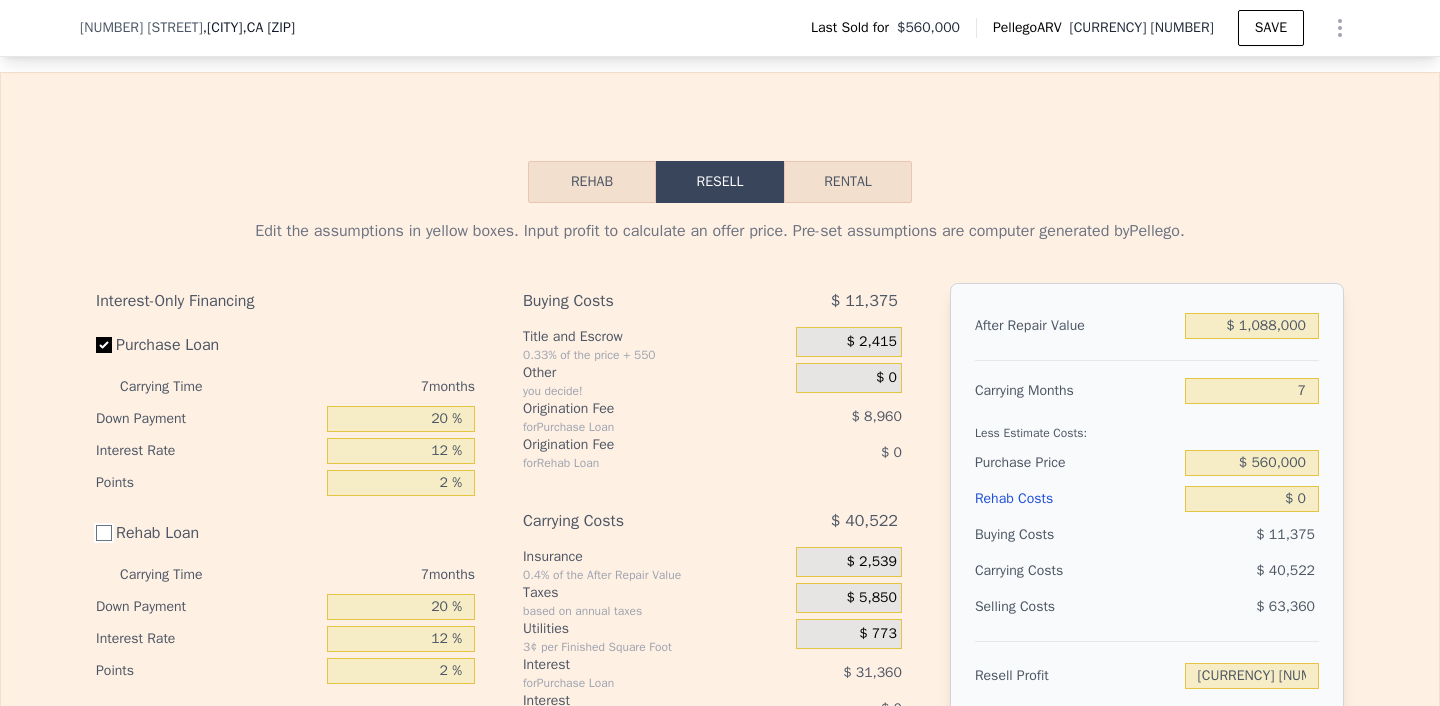 checkbox on "false" 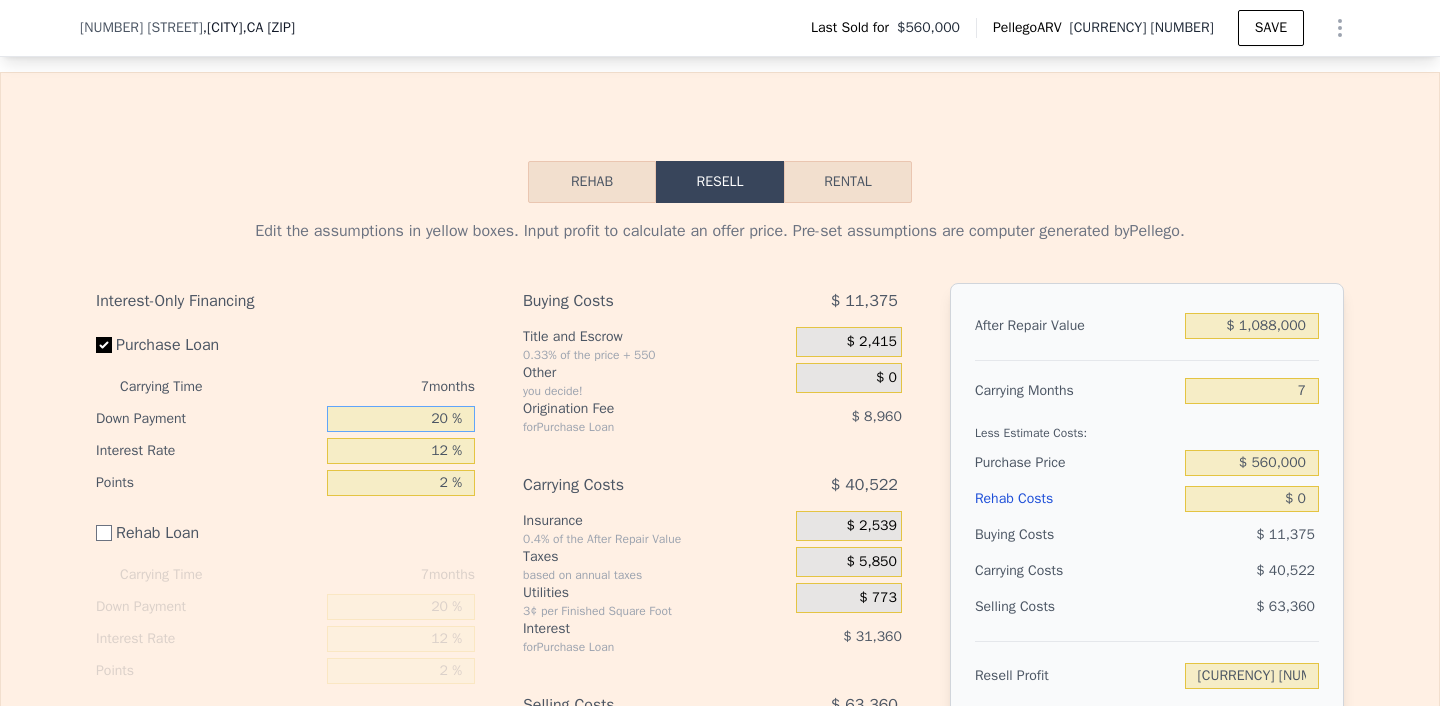 click on "20 %" at bounding box center [401, 419] 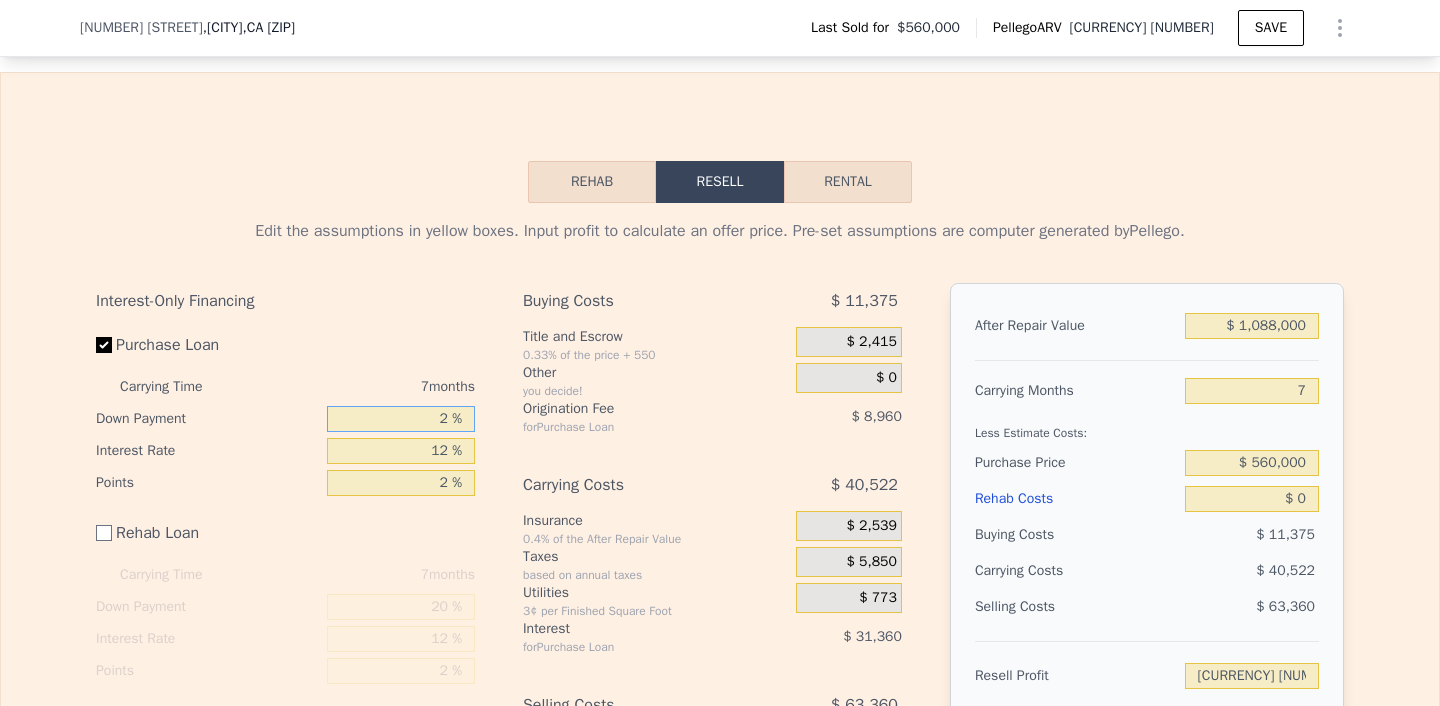 type 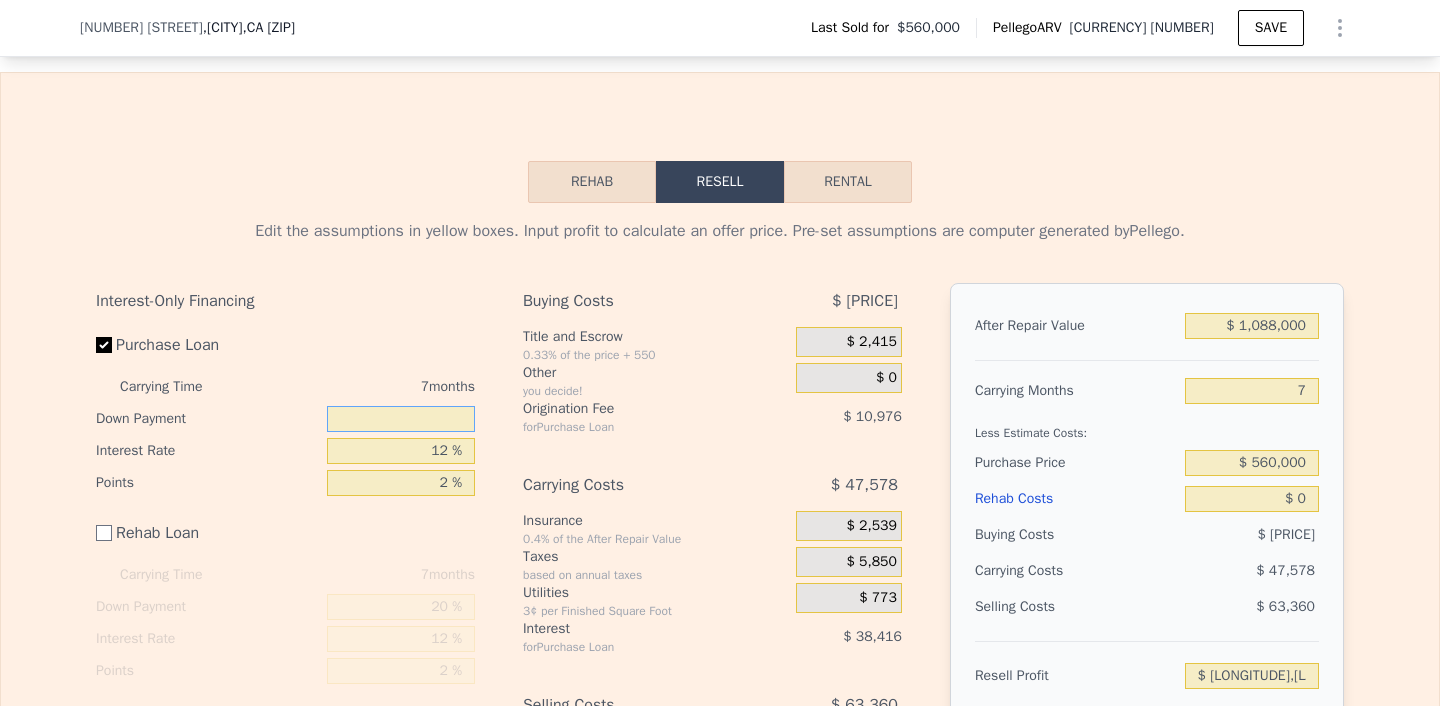 type on "$ [LONGITUDE],[LATITUDE]" 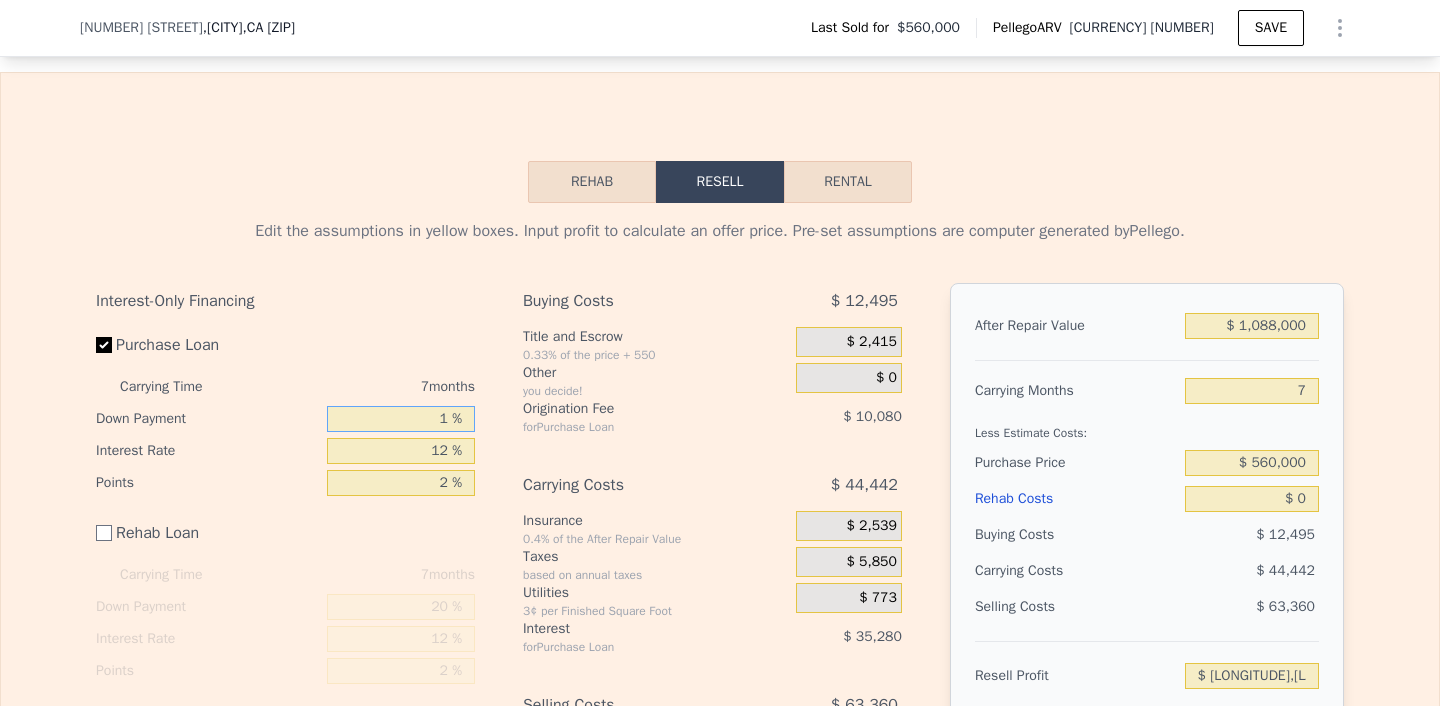type on "10 %" 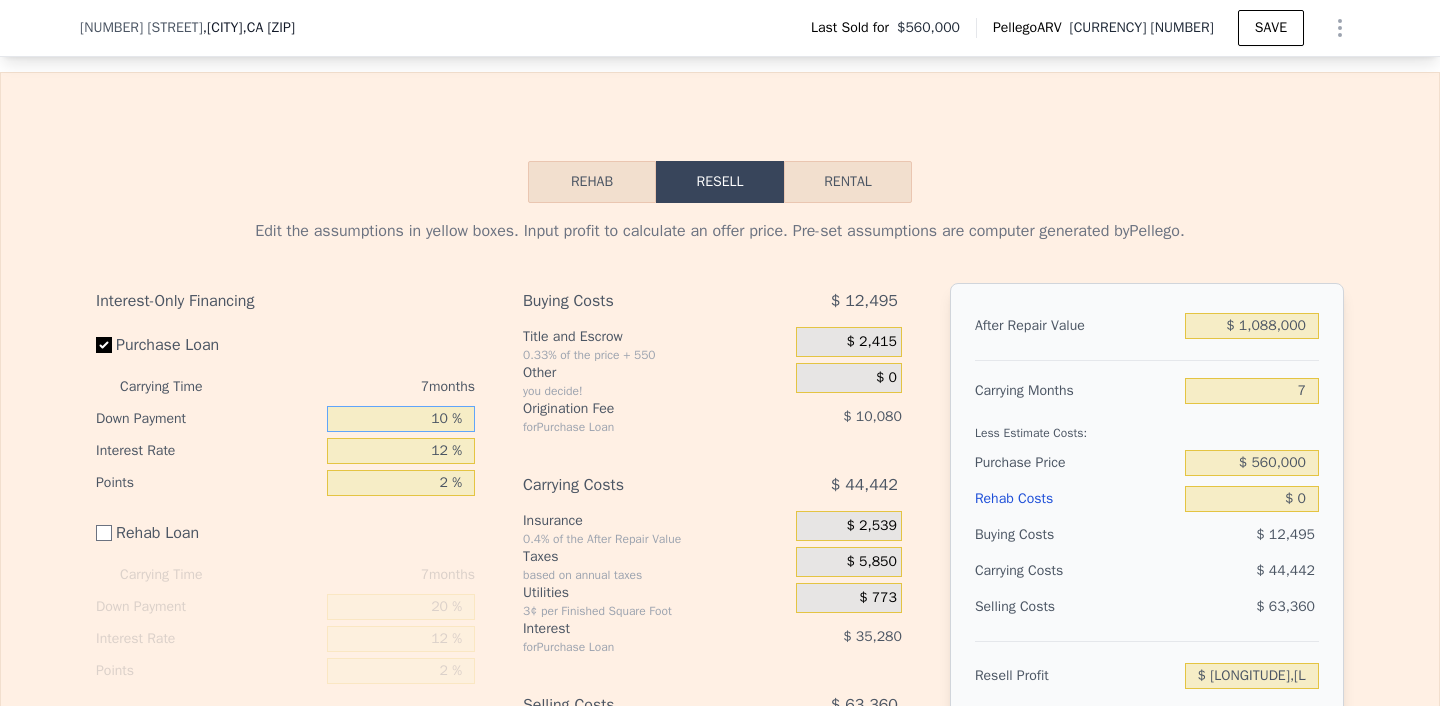 type on "[CURRENCY] [NUMBER]" 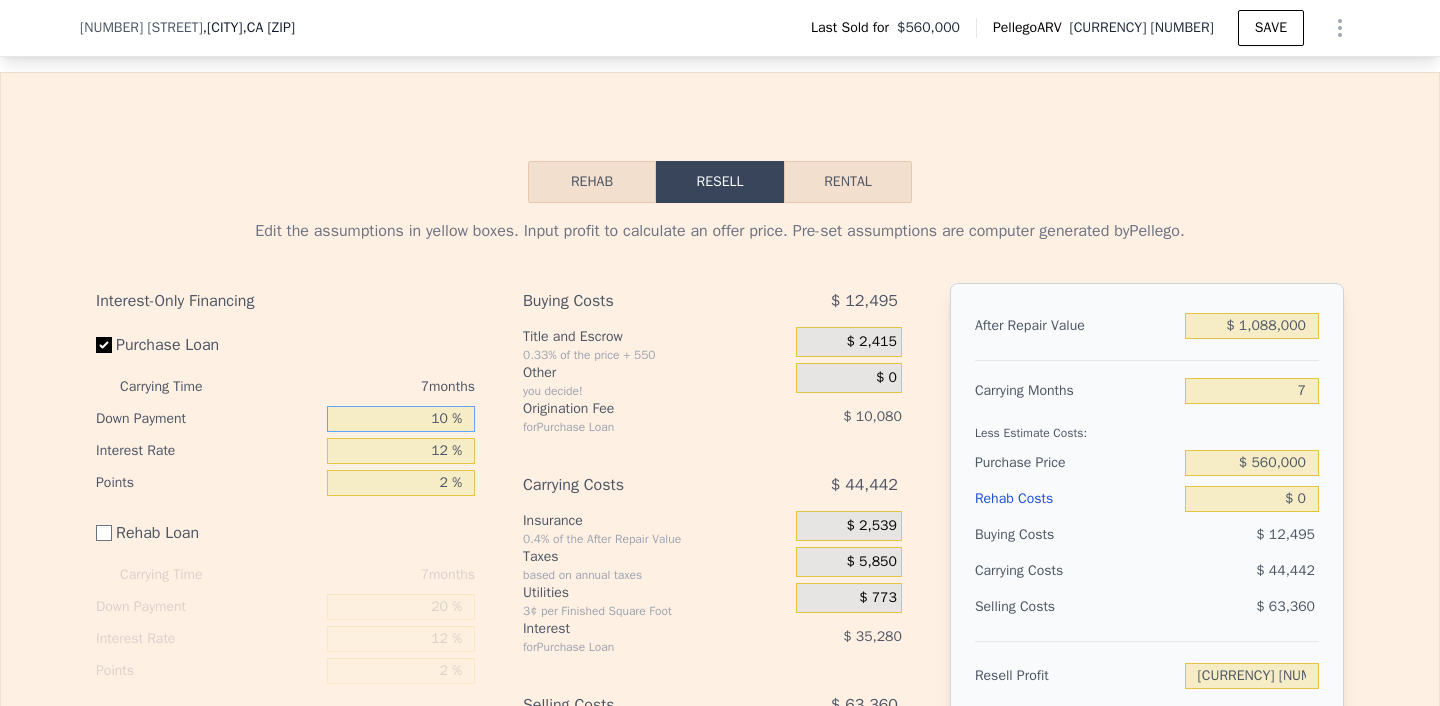 type on "10 %" 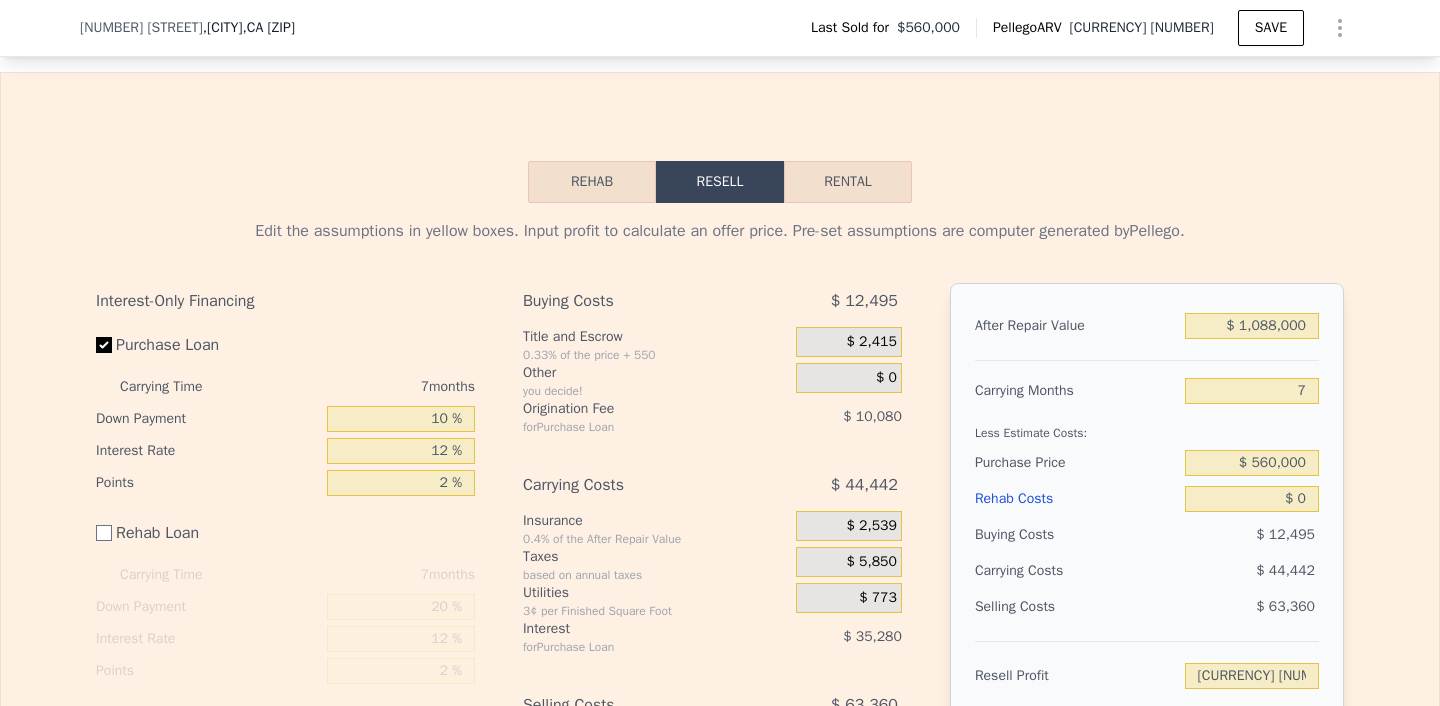 click on "Interest-Only Financing Purchase Loan Carrying Time 7 months Down Payment 10 % Interest Rate 12 % Points 2 % Rehab Loan Carrying Time 7 months Down Payment 20 % Interest Rate 12 % Points 2 %" at bounding box center (285, 485) 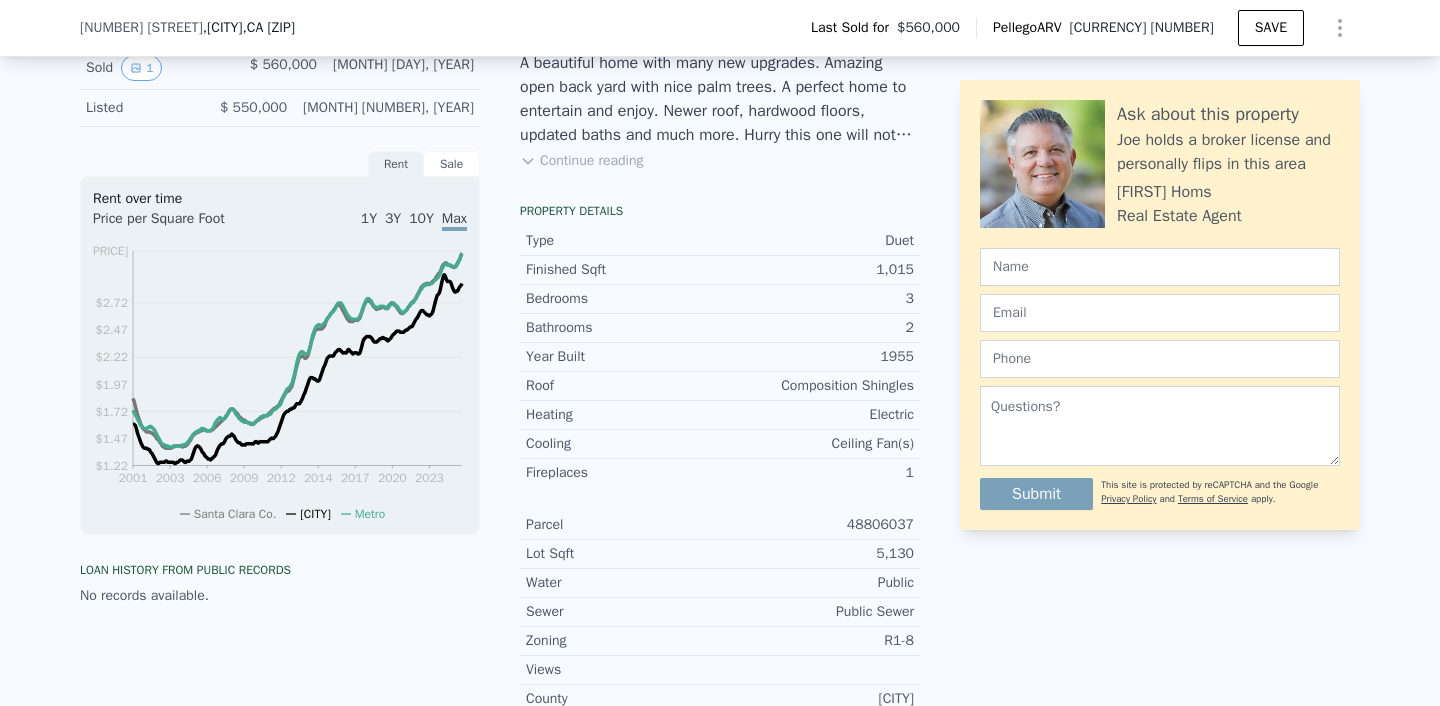 scroll, scrollTop: 655, scrollLeft: 0, axis: vertical 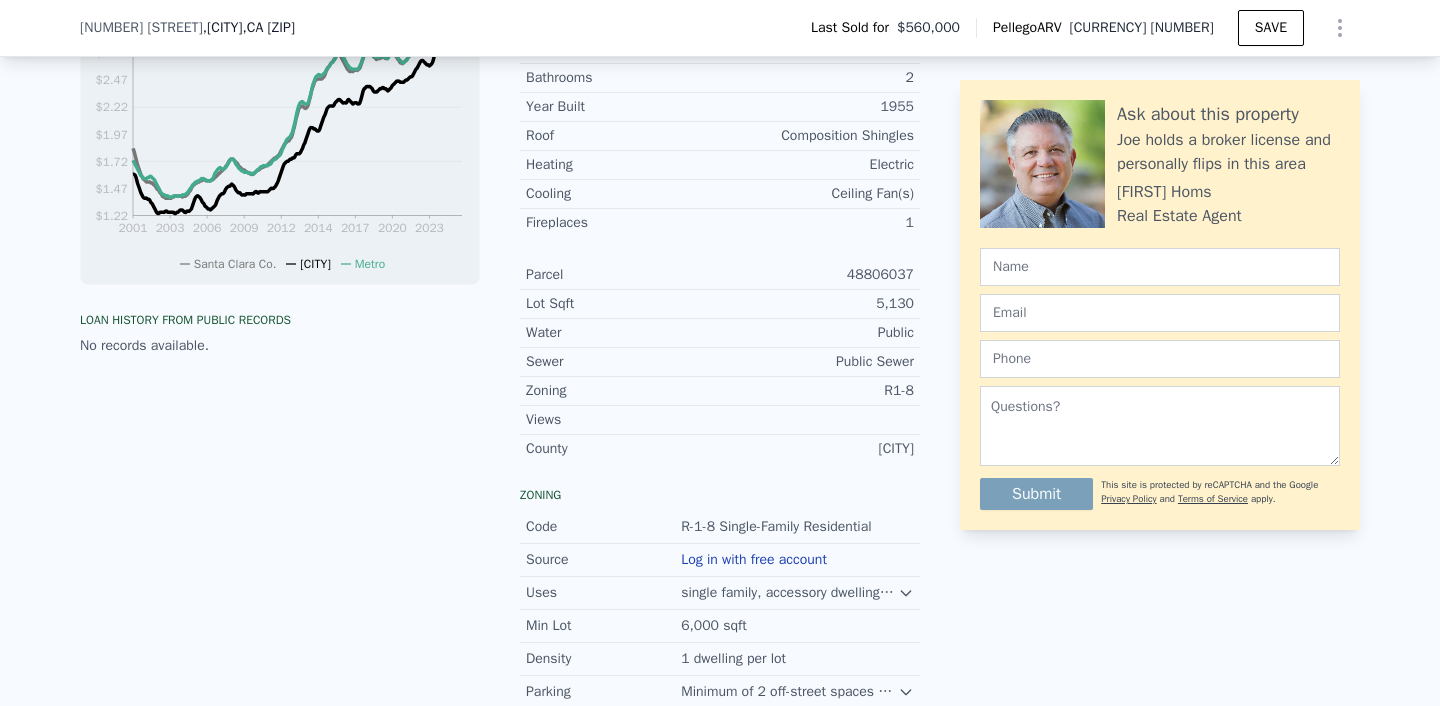 checkbox on "true" 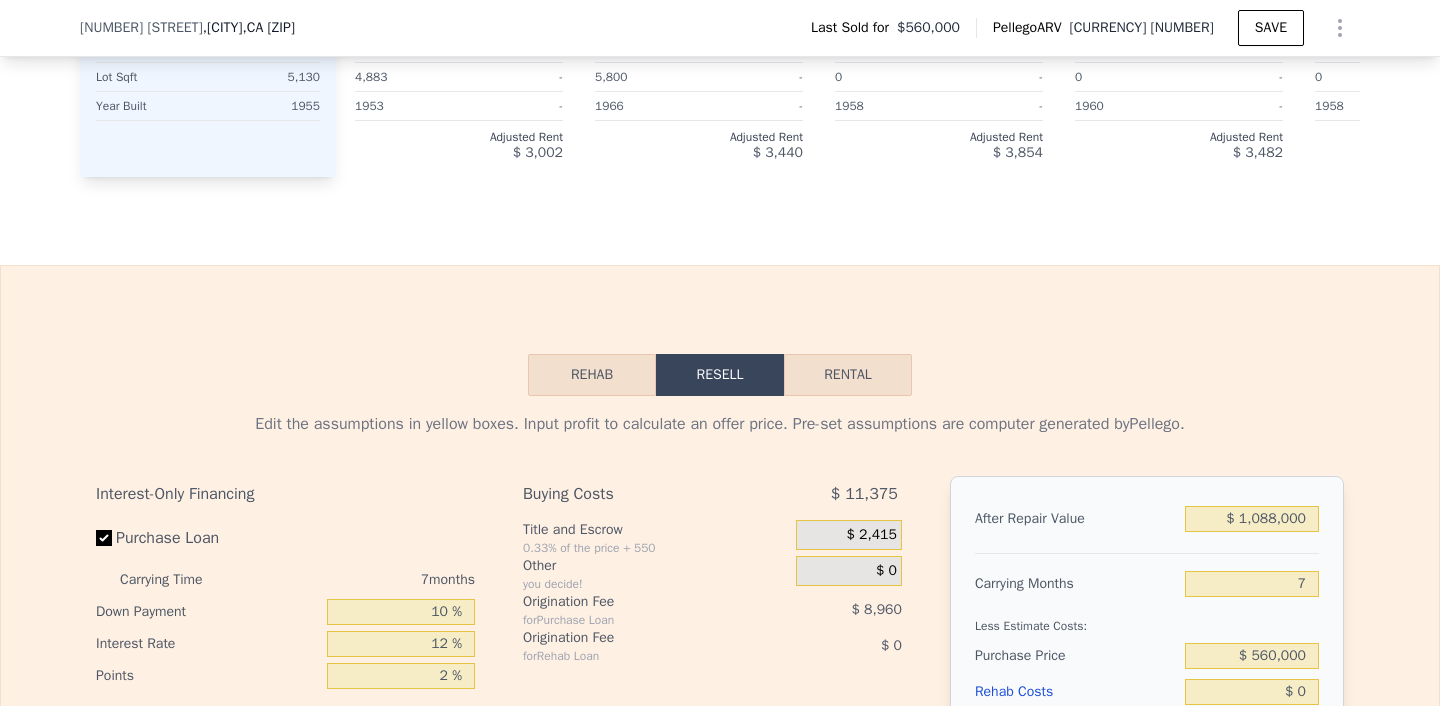 scroll, scrollTop: 2859, scrollLeft: 0, axis: vertical 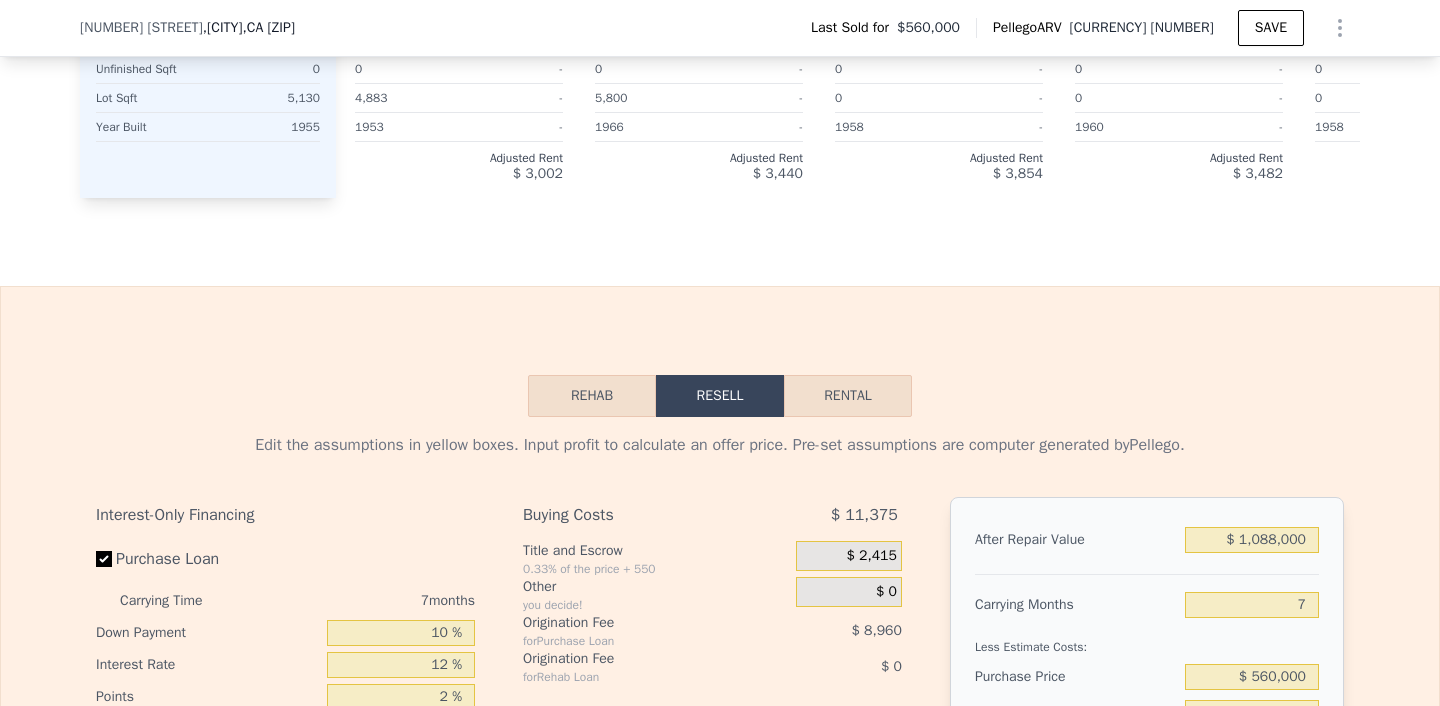 click on "Rental" at bounding box center [848, 396] 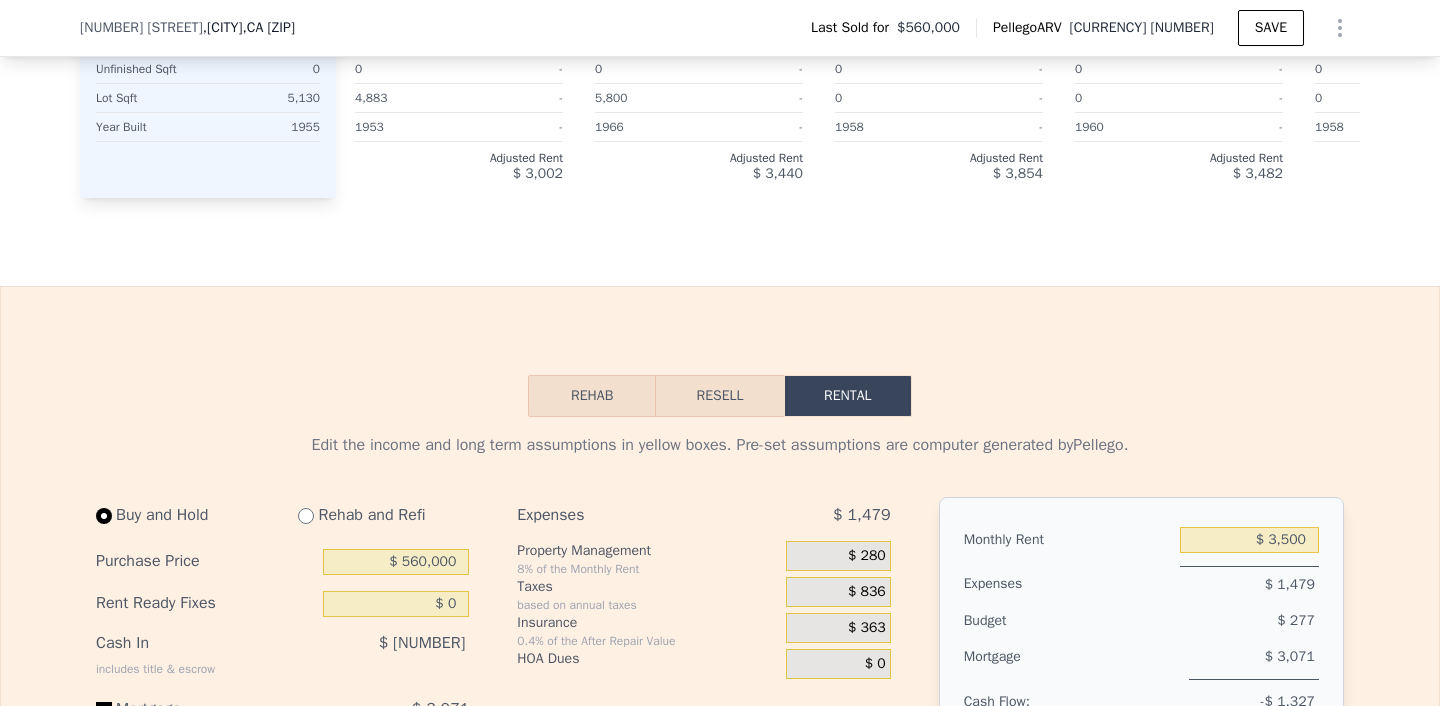 click on "Resell" at bounding box center (719, 396) 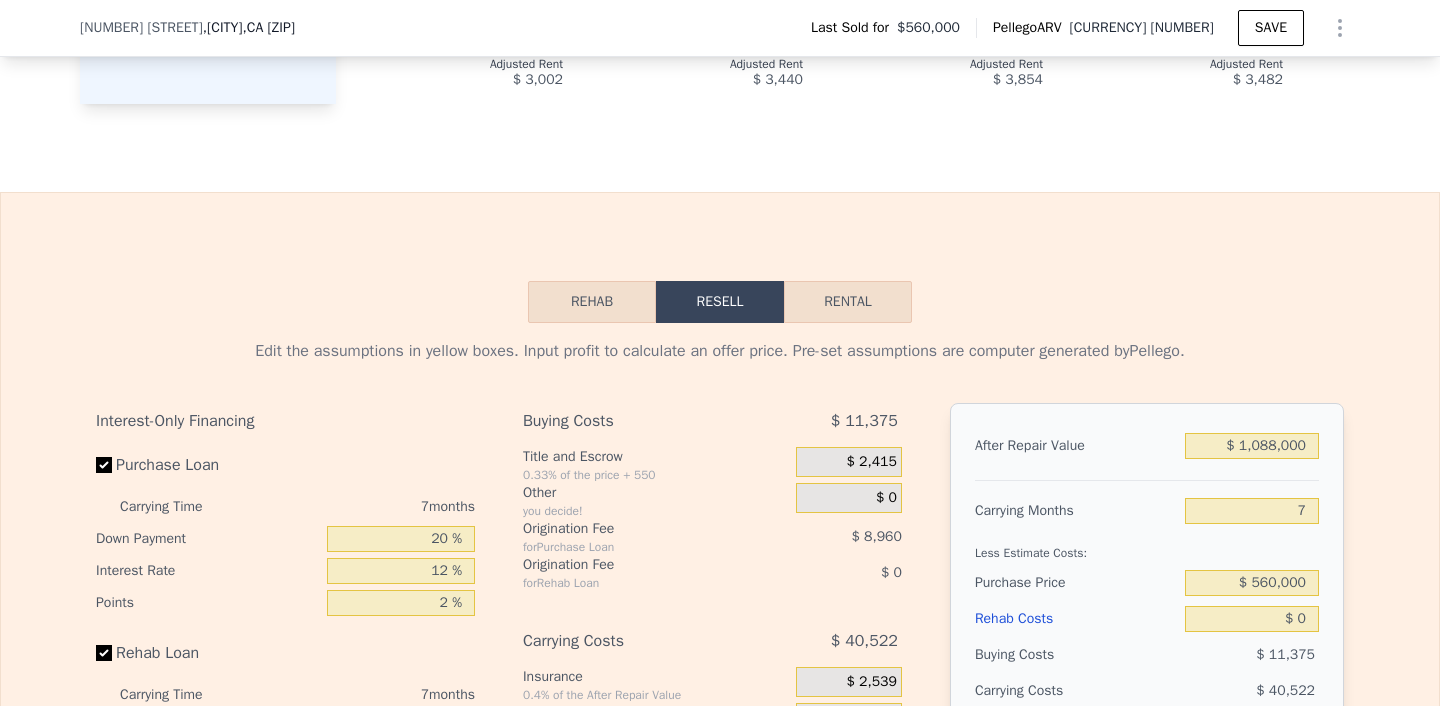scroll, scrollTop: 2713, scrollLeft: 0, axis: vertical 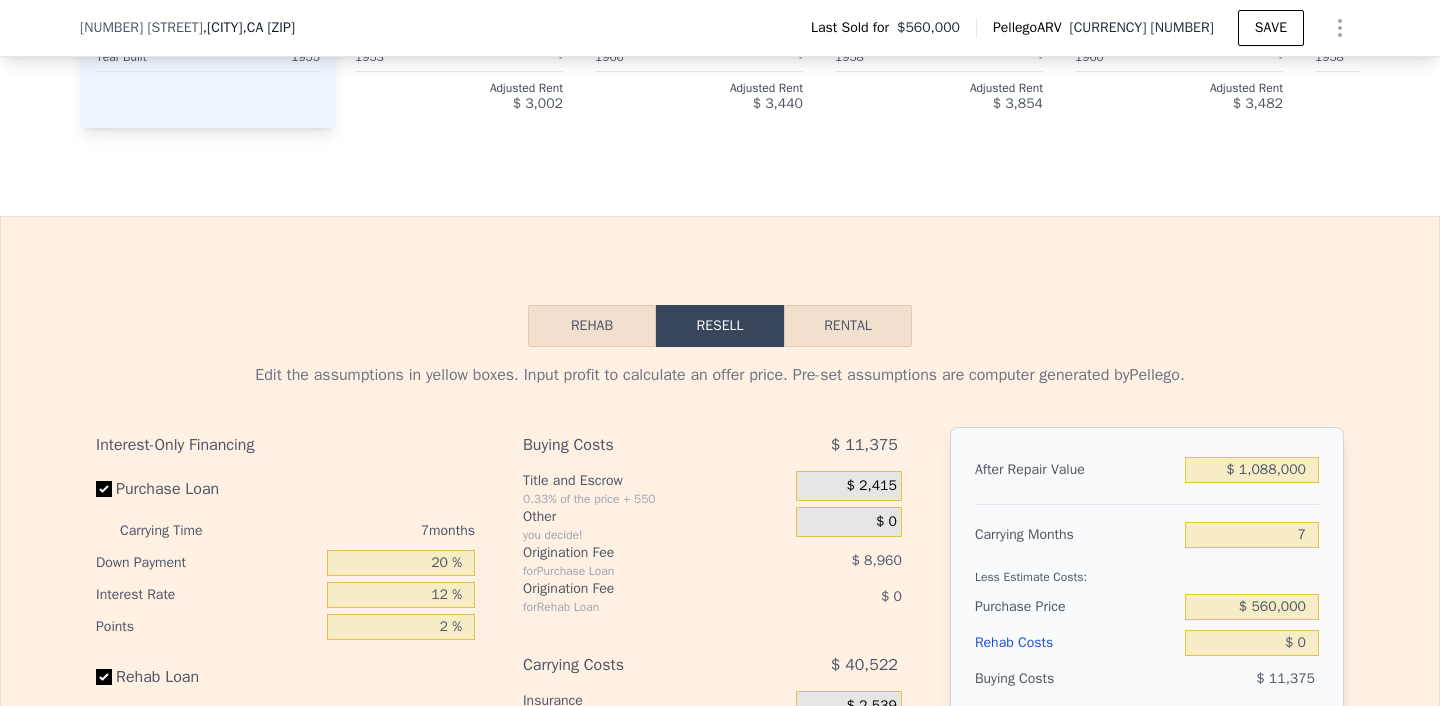 click on "Rental" at bounding box center (848, 326) 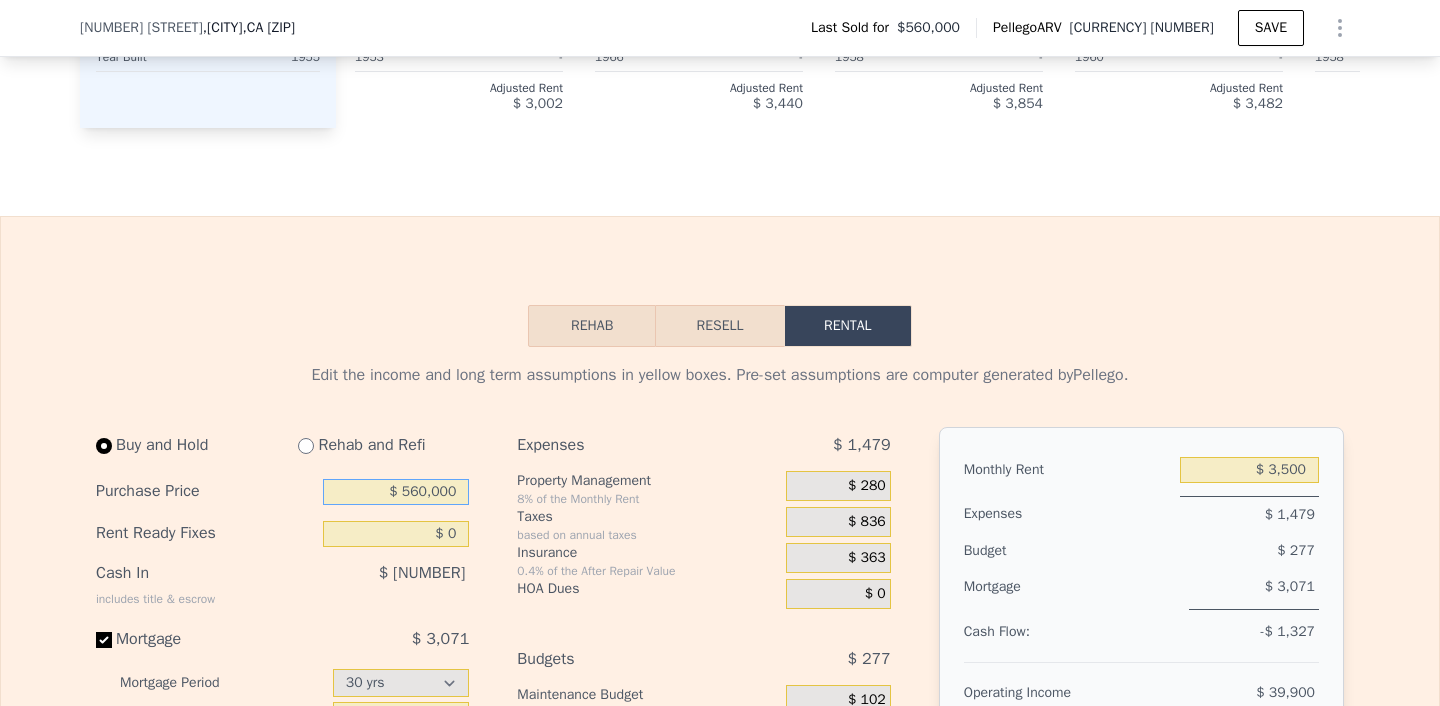click on "$ 560,000" at bounding box center (396, 492) 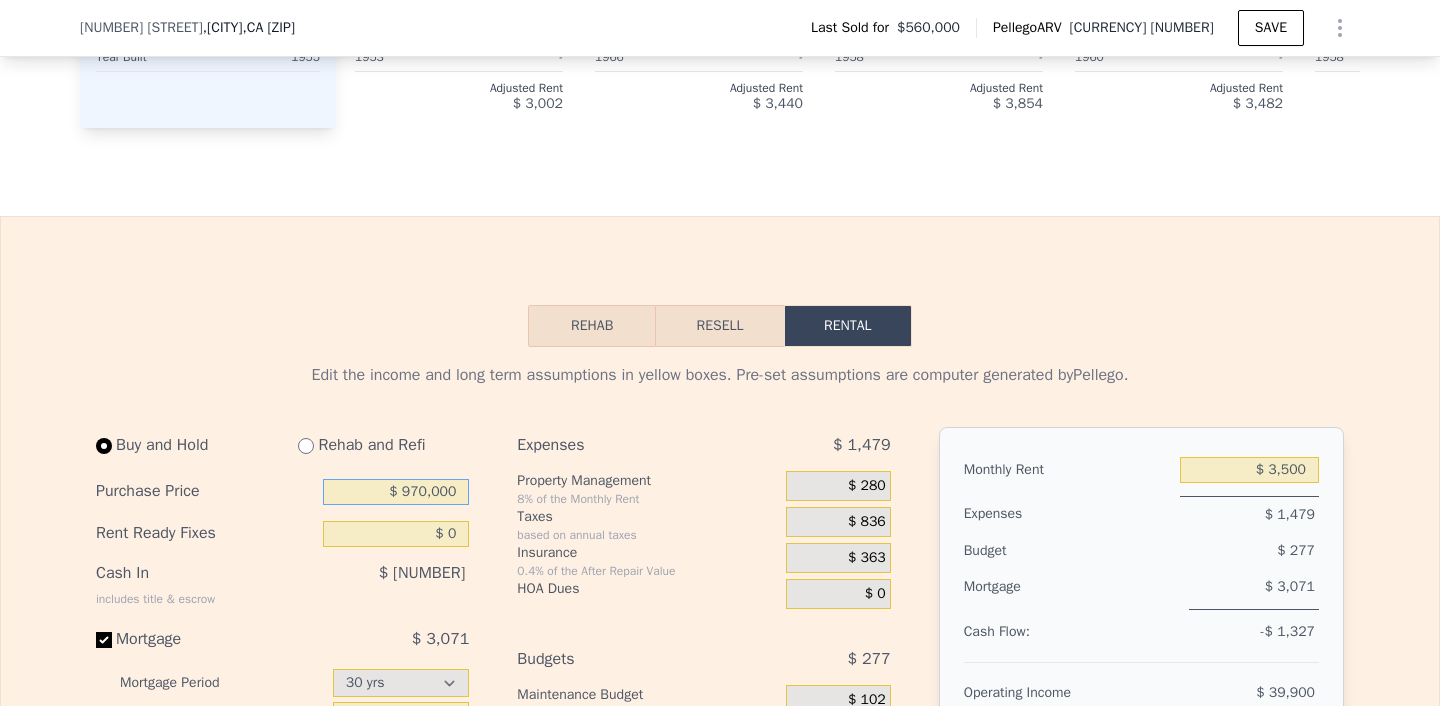type on "$ 970,000" 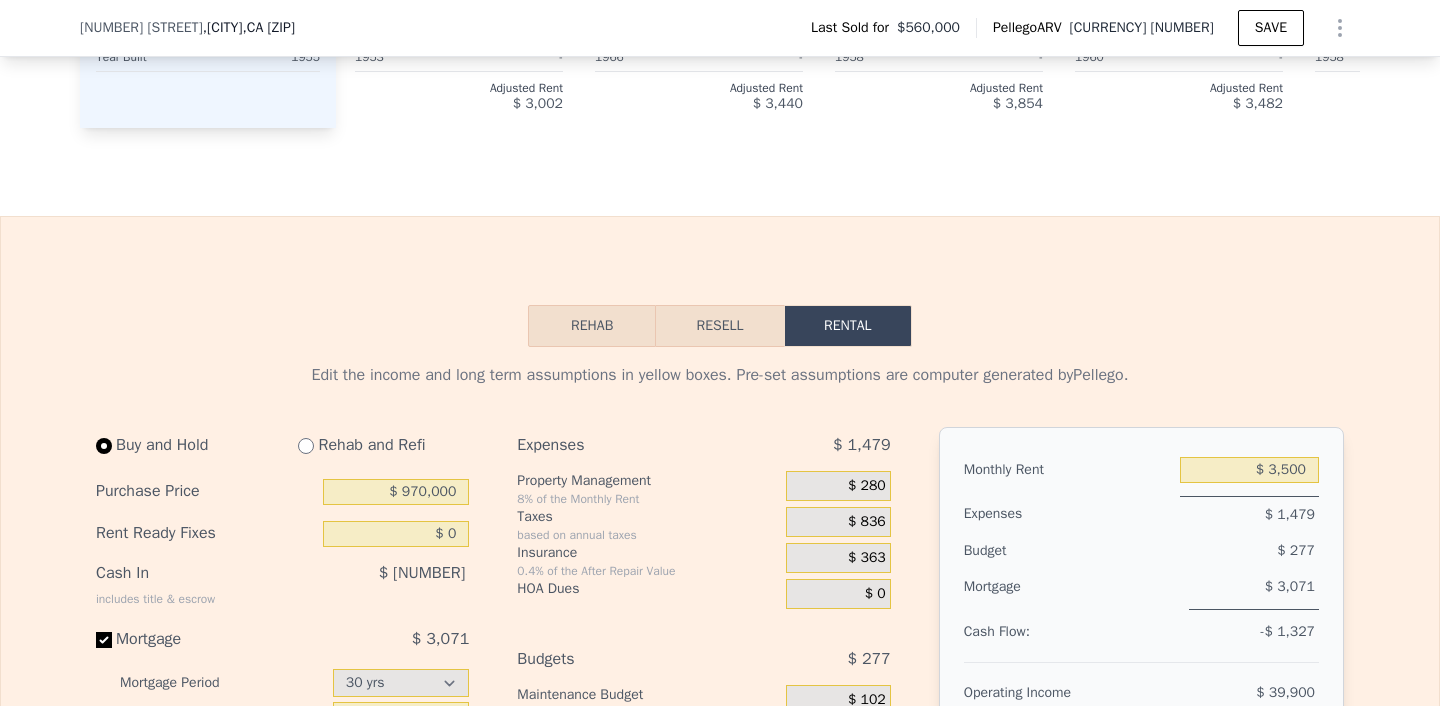 click on "Edit the income and long term assumptions in yellow boxes. Pre-set assumptions are computer generated by Pellego. Buy and Hold Rehab and Refi Purchase Price $ 970,000 Rent Ready Fixes $ 0 Cash In includes title & escrow $ 114,415 Mortgage $ 3,071 Mortgage Period 15 yrs 30 yrs Down Payment 20 % Interest Rate 7.20 % Origination Fee 1 % Finance Origination Fee Expenses $ 1,479 Property Management 8% of the Monthly Rent $ 280 Taxes based on annual taxes $ 836 Insurance 0.4% of the After Repair Value $ 363 HOA Dues $ 0 Budgets $ 277 Maintenance Budget 10¢ per Finished Square Foot $ 102 Vacancy Budget 5% of the Monthly Rent $ 175 Monthly Rent $ 3,500 Expenses $ 1,479 Budget $ 277 Mortgage $ 3,071 Cash Flow: -$ 1,327 Operating Income $ 39,900 Operating Costs $ 18,972 Net Operating Income $ 20,928 Purchase Price: $ 560,000 Cap rate: 3.74% Long Term Assumption Initial Property Value purchase price + initial rehab $ 560,000 Property Appreciation annual rate 3 % Rent/Cost Increase effective annual rate 3 % 2 years 30" at bounding box center [720, 998] 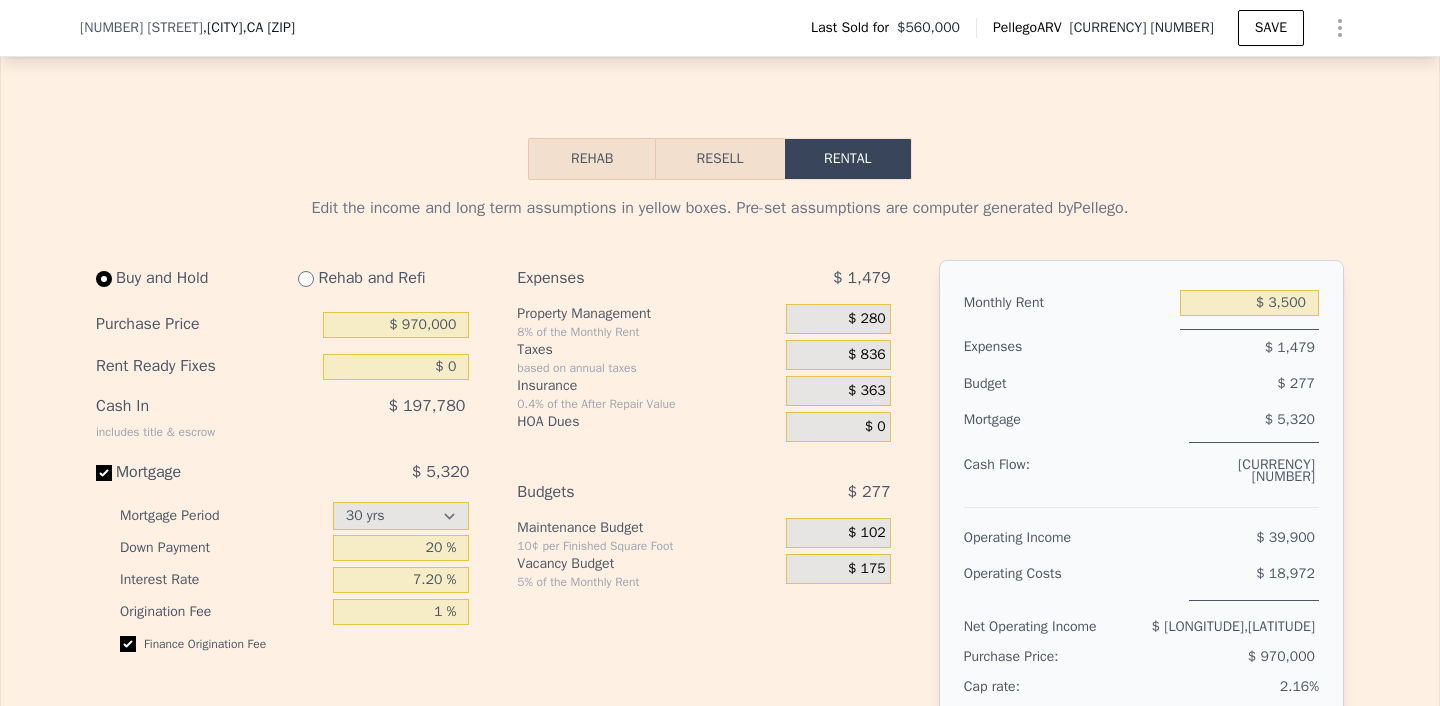 scroll, scrollTop: 2828, scrollLeft: 0, axis: vertical 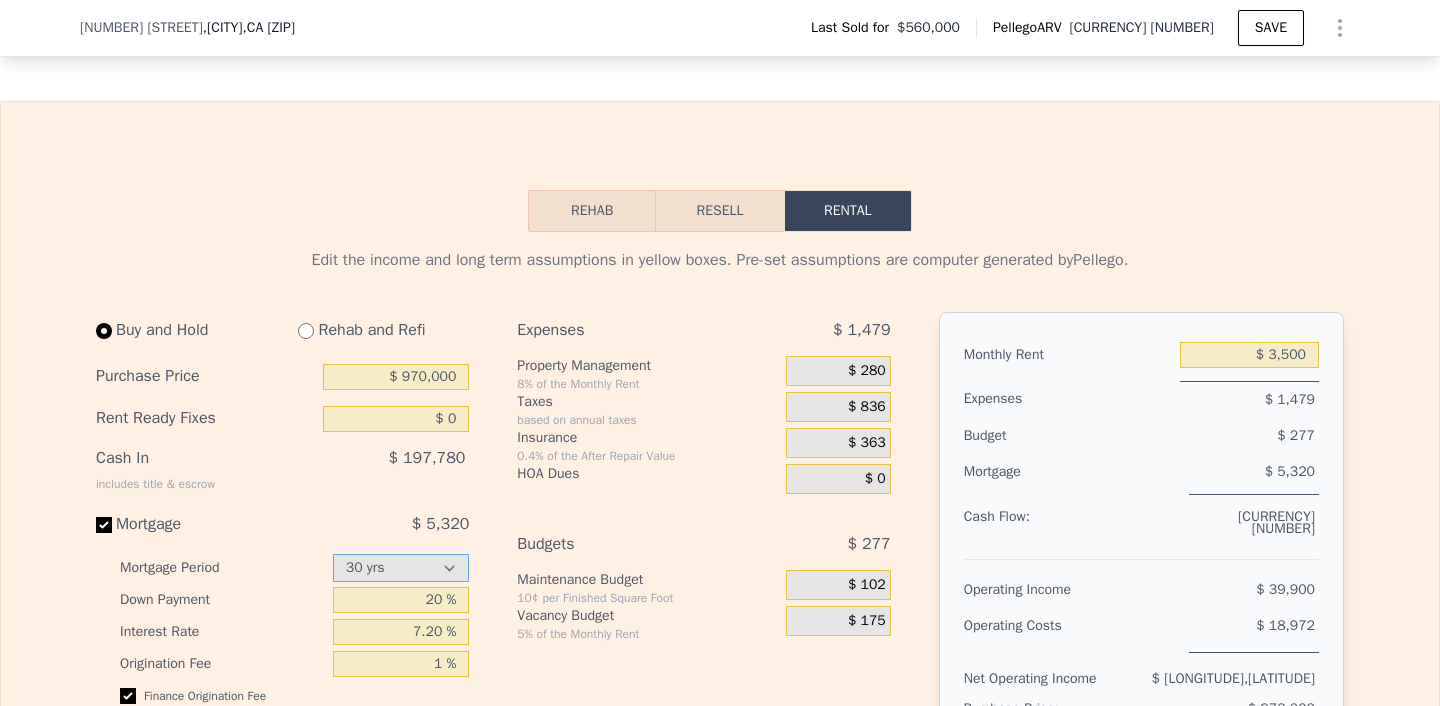 click on "15 yrs 30 yrs" at bounding box center (401, 568) 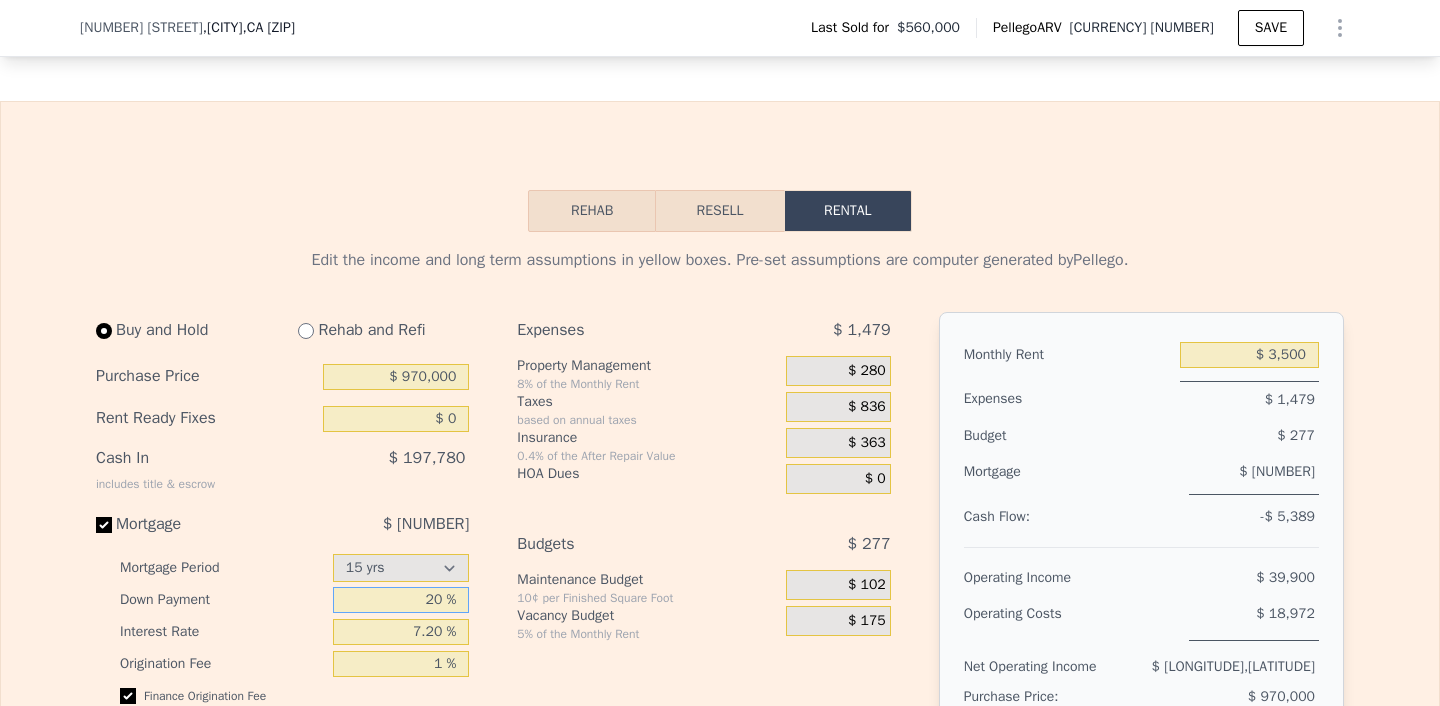 click on "20 %" at bounding box center [401, 600] 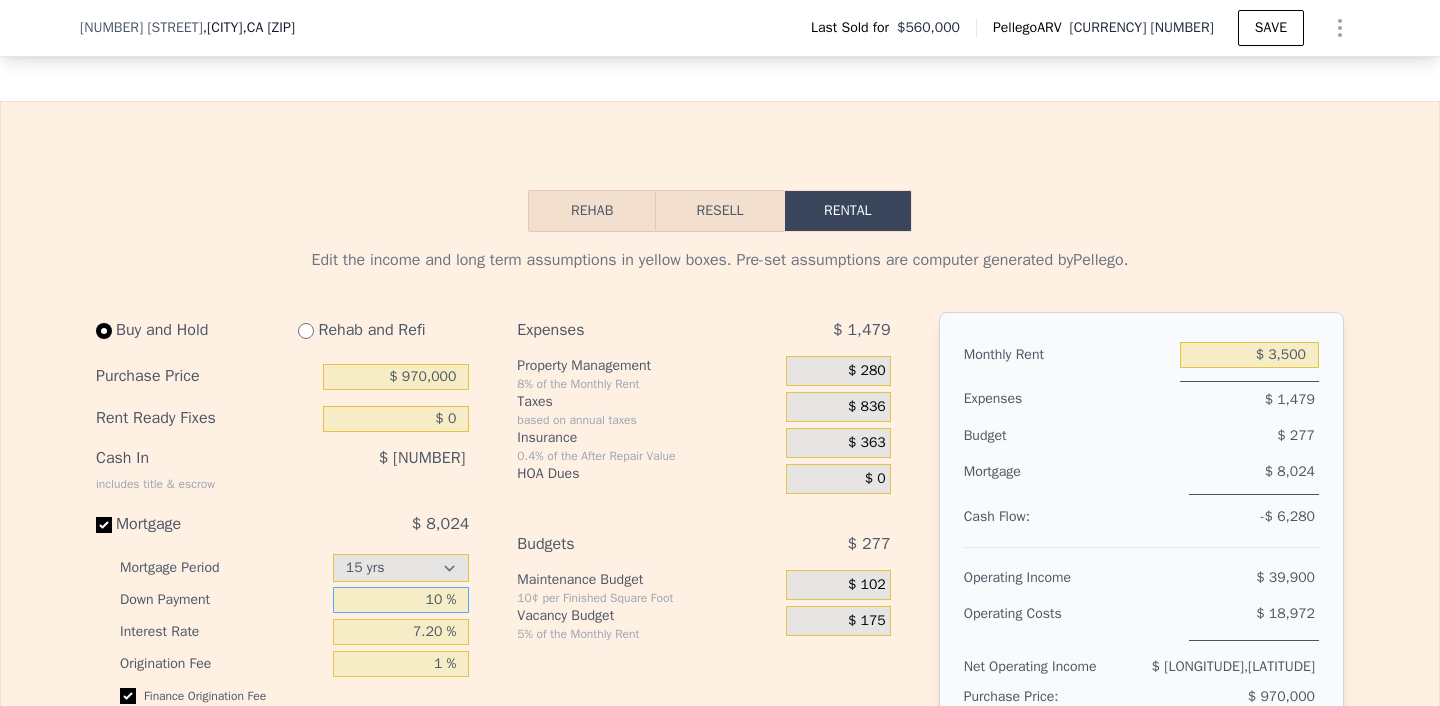 type on "10 %" 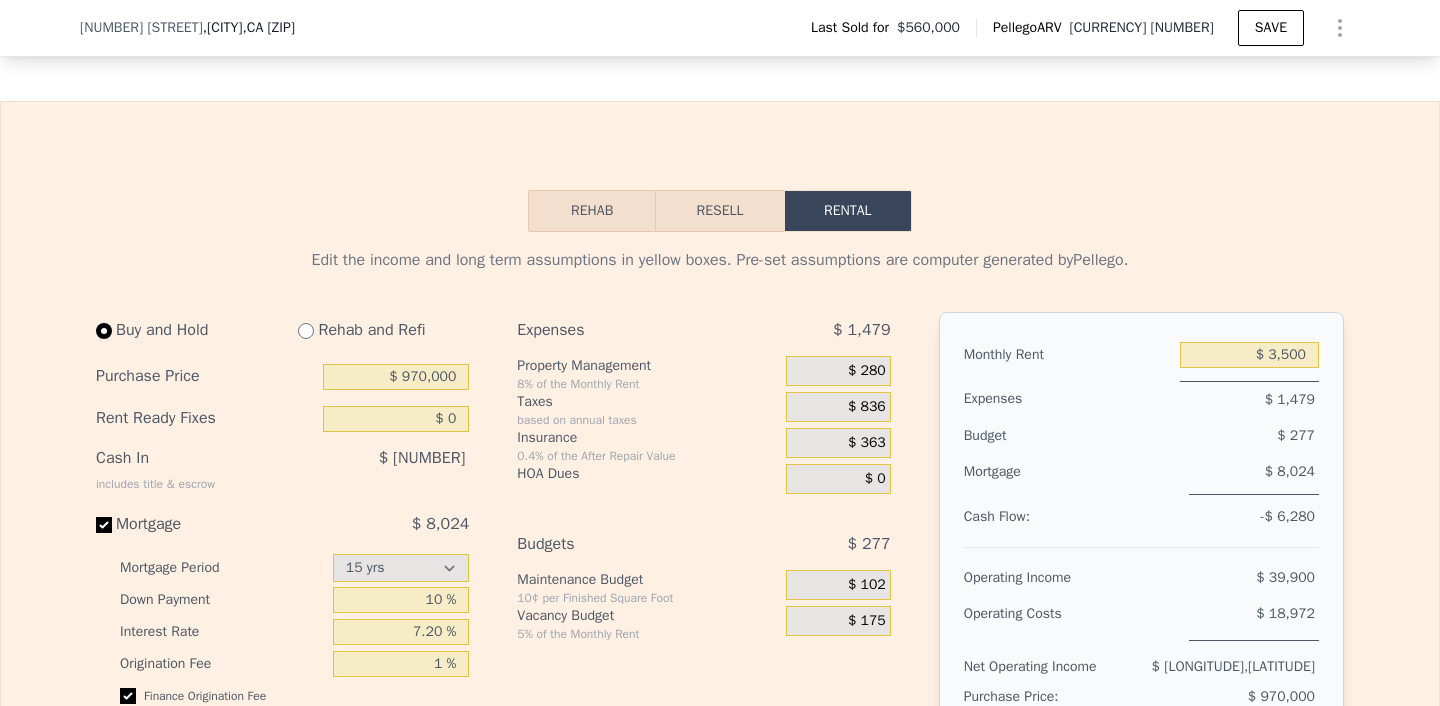 click on "Expenses $ [PRICE] Property Management [PERCENTAGE] of the Monthly Rent $ [PRICE] Taxes based on annual taxes $ [PRICE] Insurance [PERCENTAGE] of the After Repair Value $ [PRICE] HOA Dues $ [PRICE] Budgets $ [PRICE] Maintenance Budget [PRICE] per Finished Square Foot $ [PRICE] Vacancy Budget [PERCENTAGE] of the Monthly Rent $ [PRICE]" at bounding box center (711, 553) 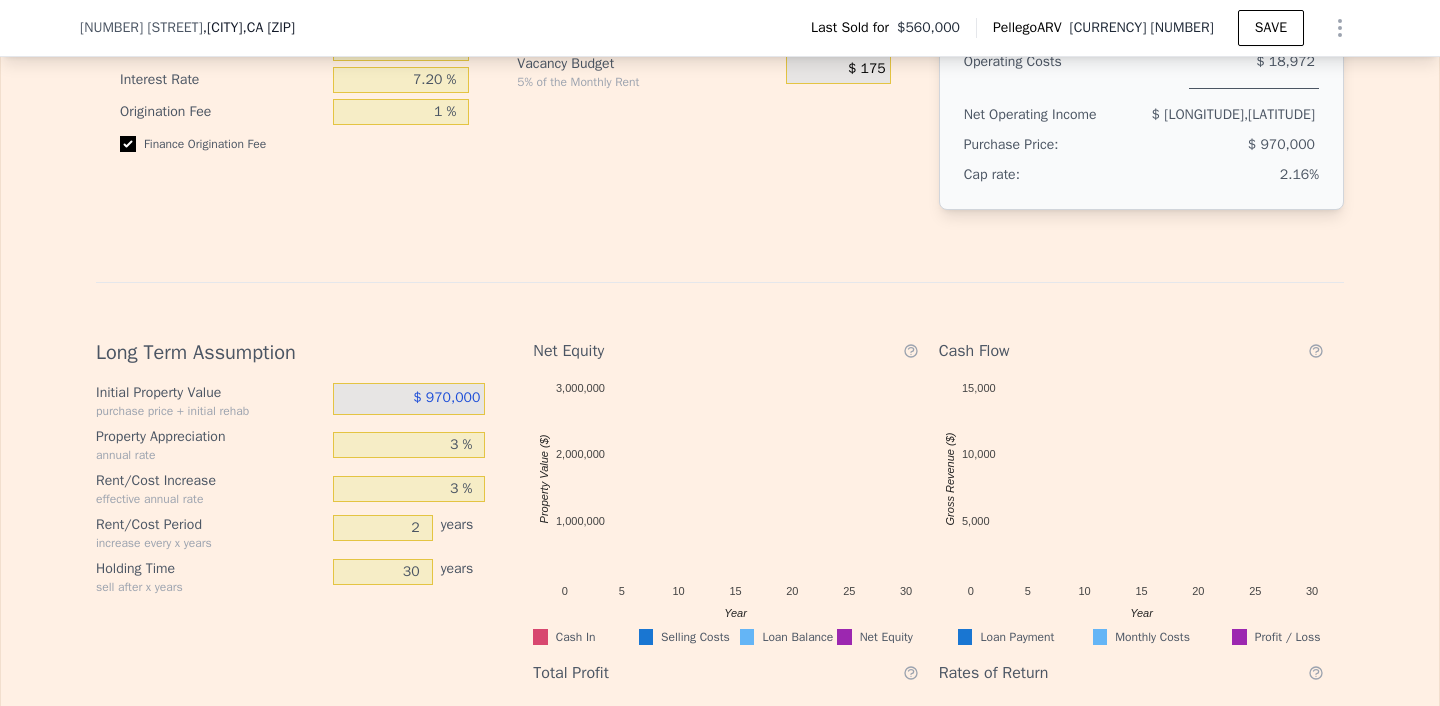 scroll, scrollTop: 3161, scrollLeft: 0, axis: vertical 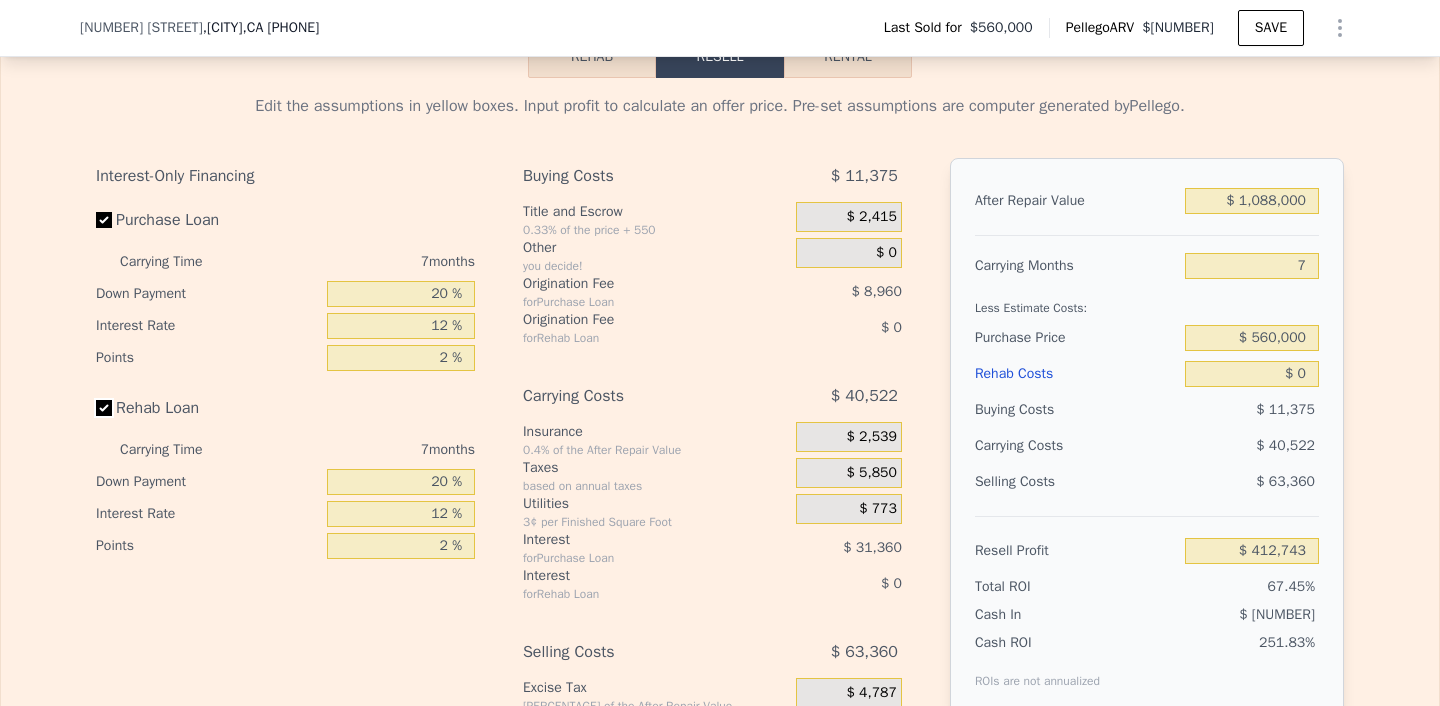 click on "Rehab Loan" at bounding box center [104, 408] 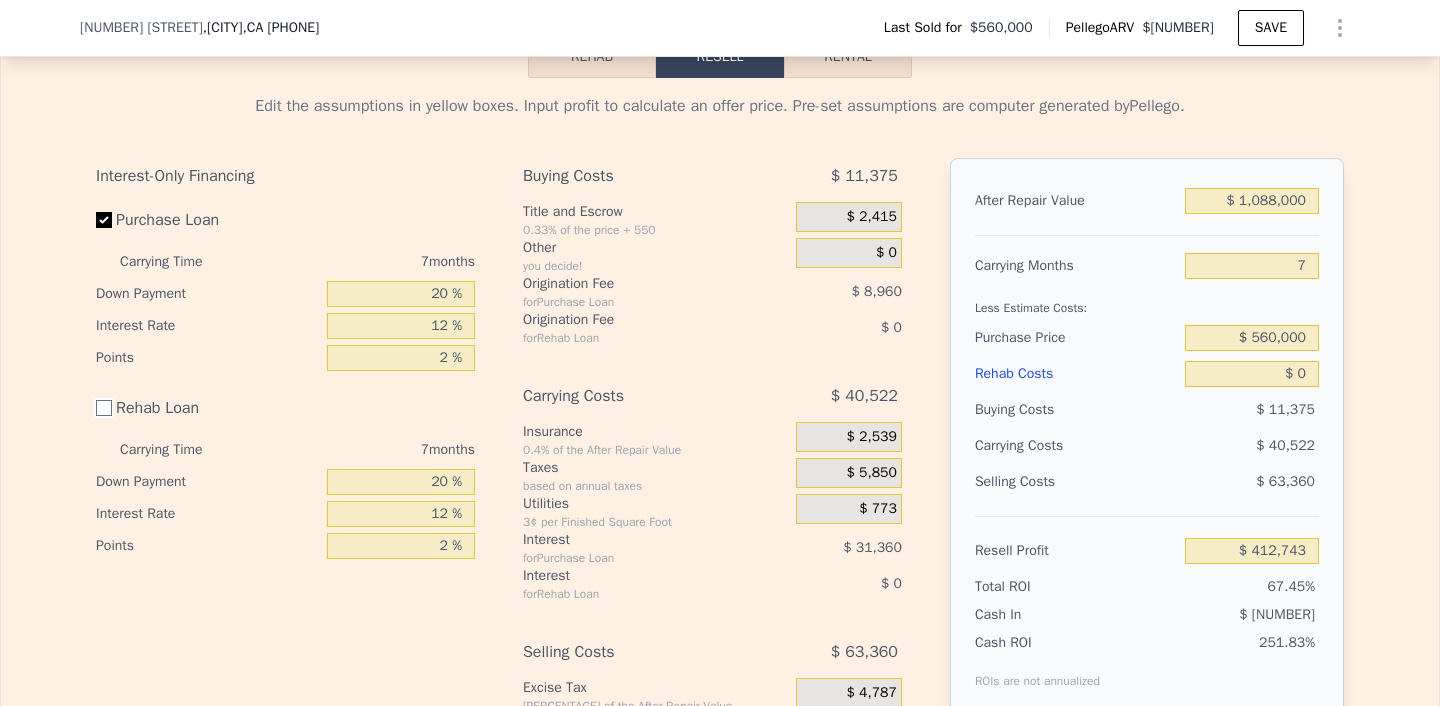 checkbox on "false" 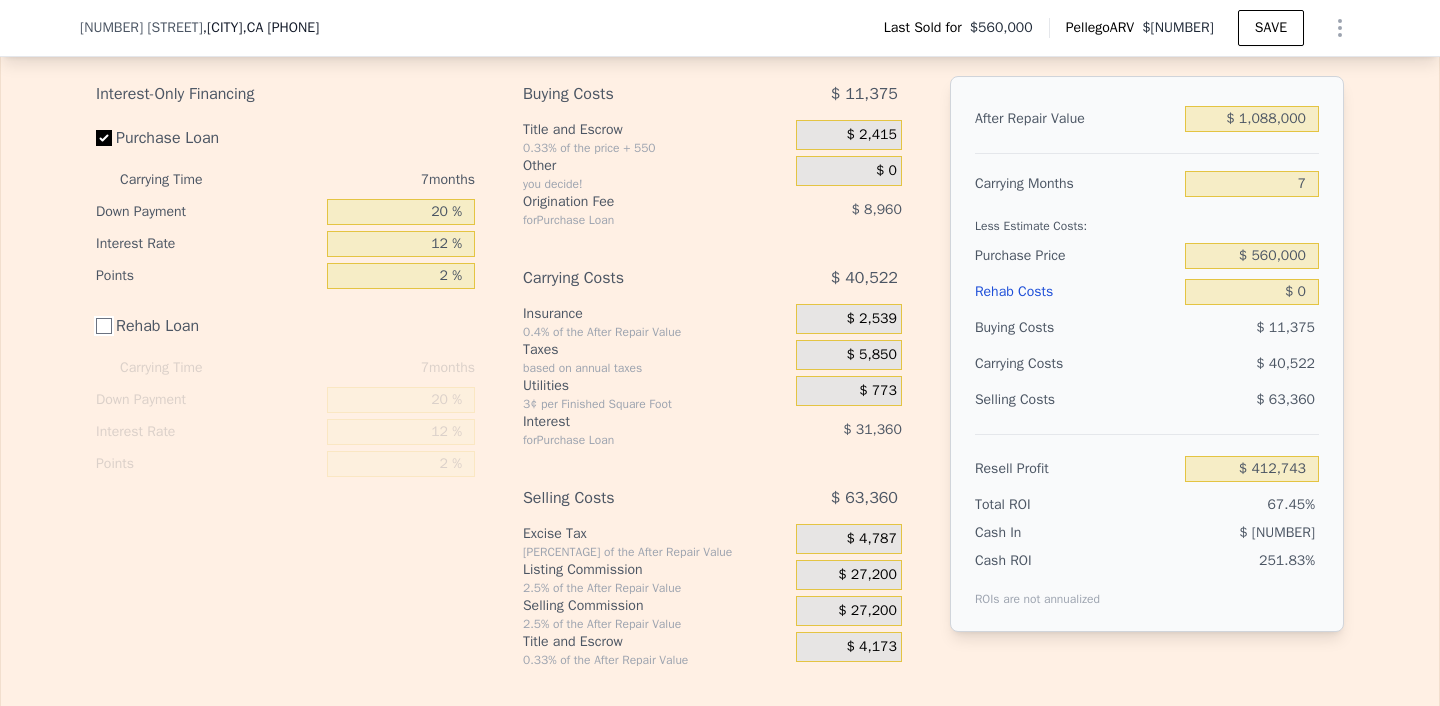scroll, scrollTop: 3087, scrollLeft: 0, axis: vertical 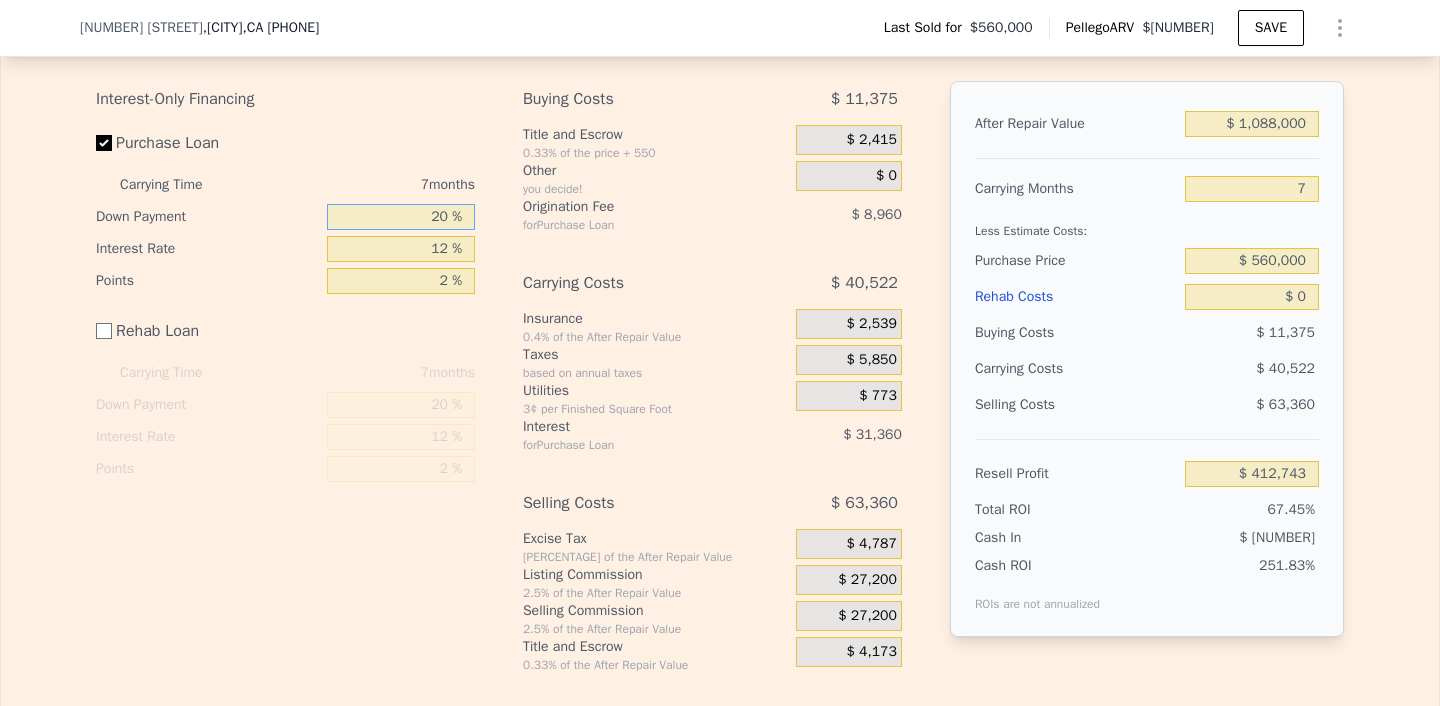 click on "20 %" at bounding box center (401, 217) 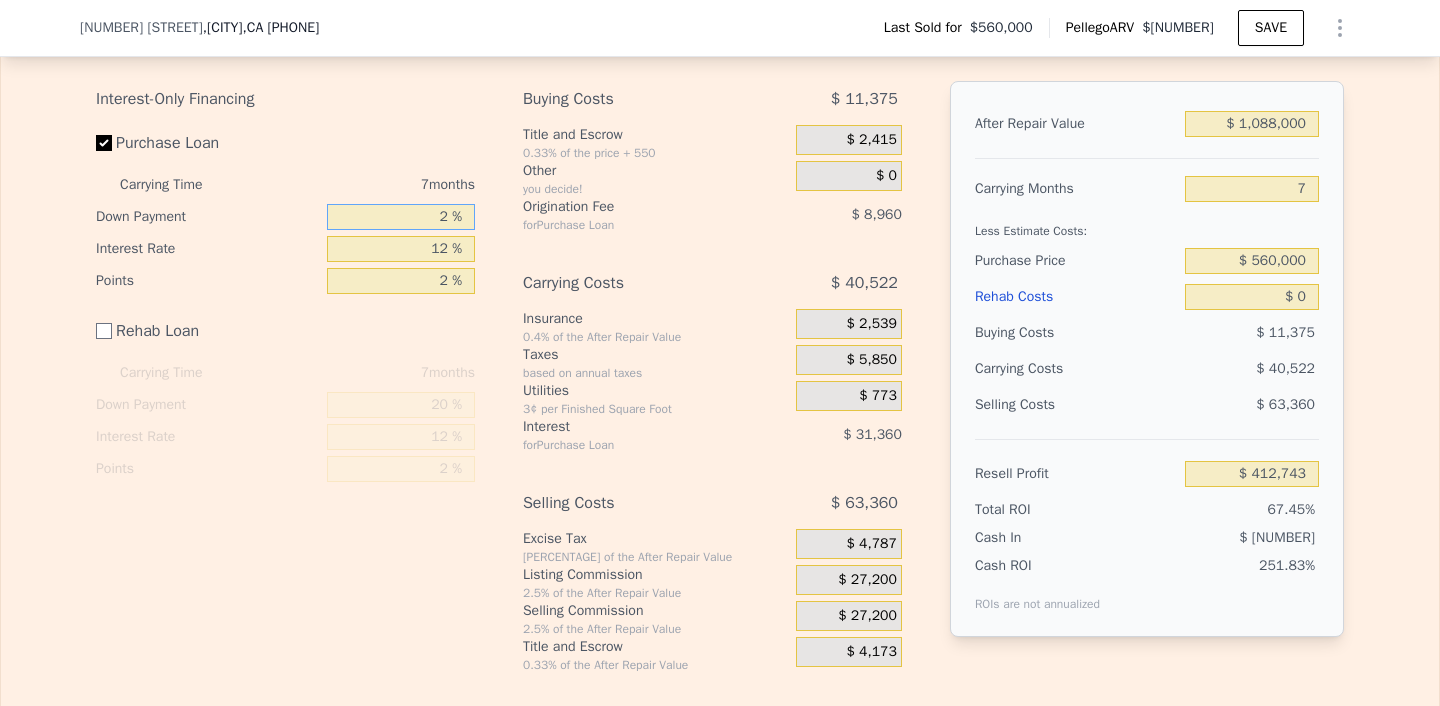 type 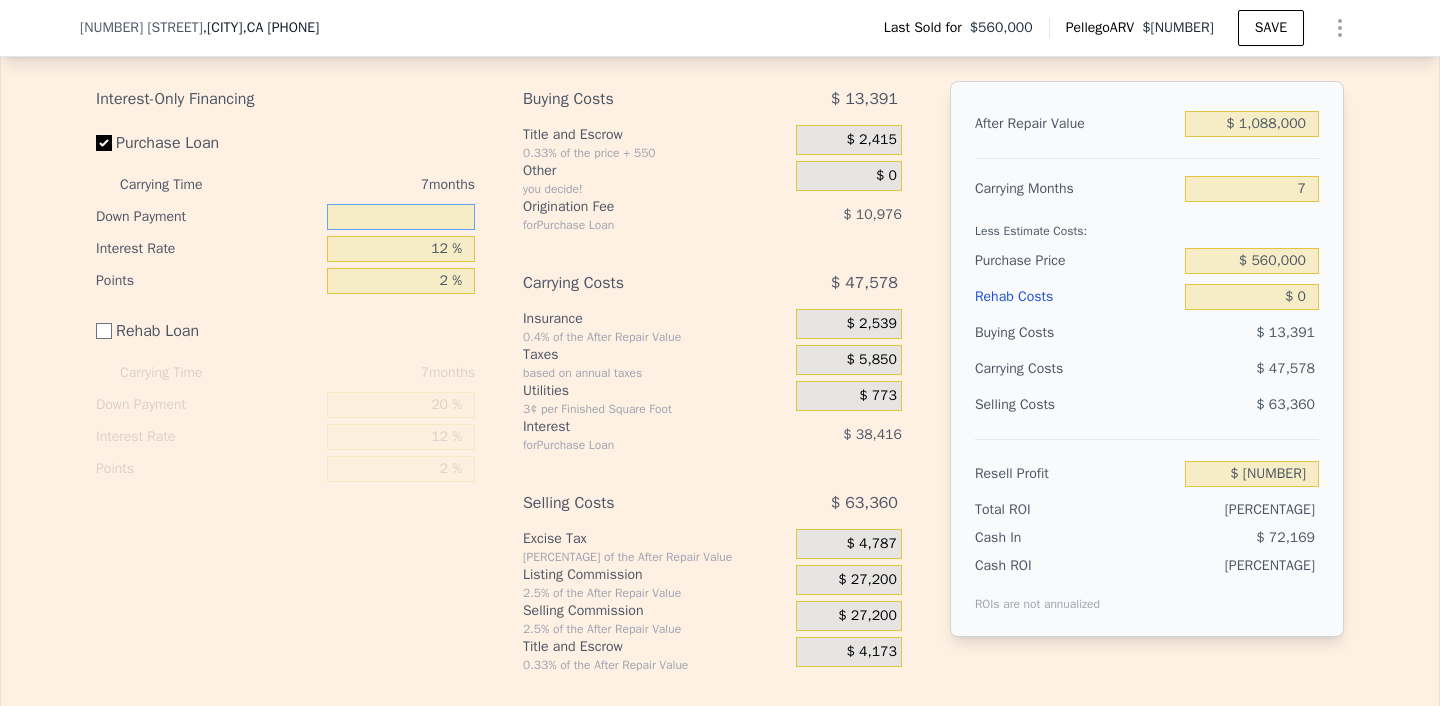 type on "$ [NUMBER]" 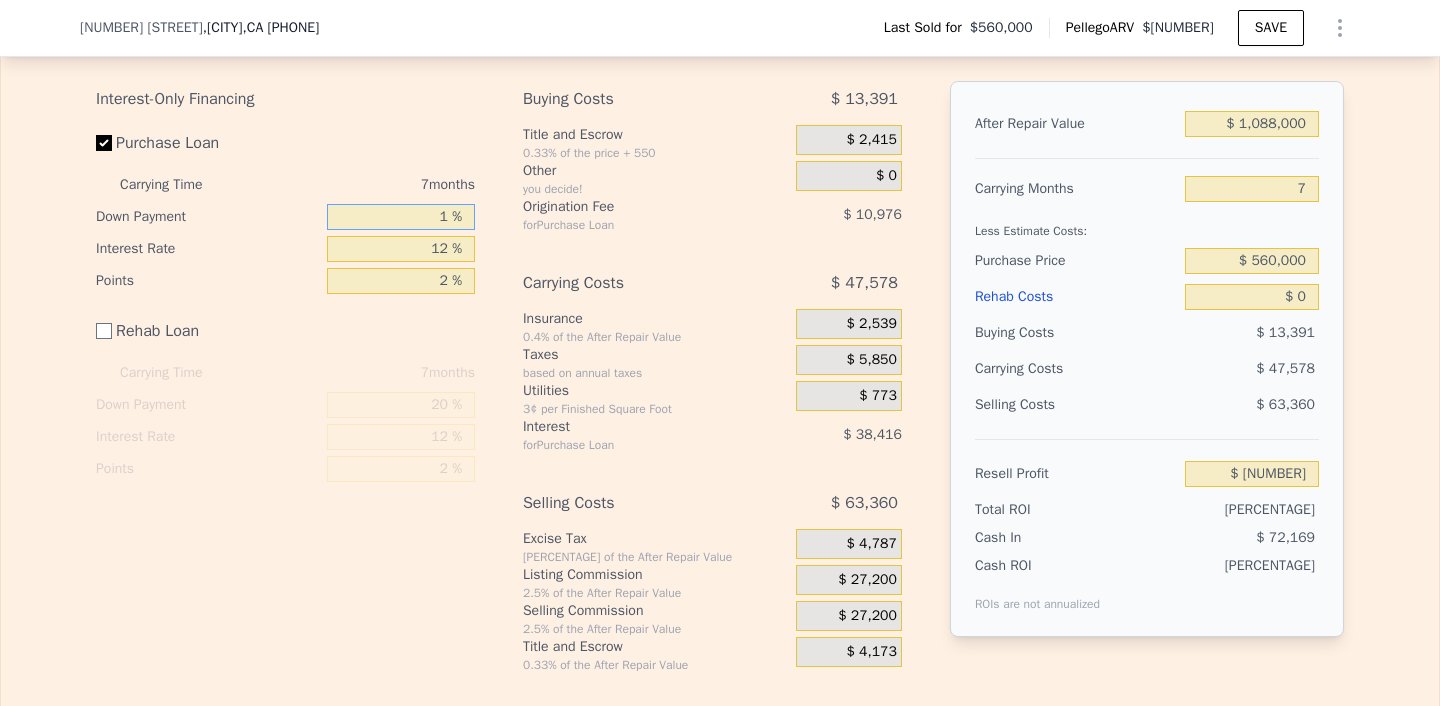 type on "10 %" 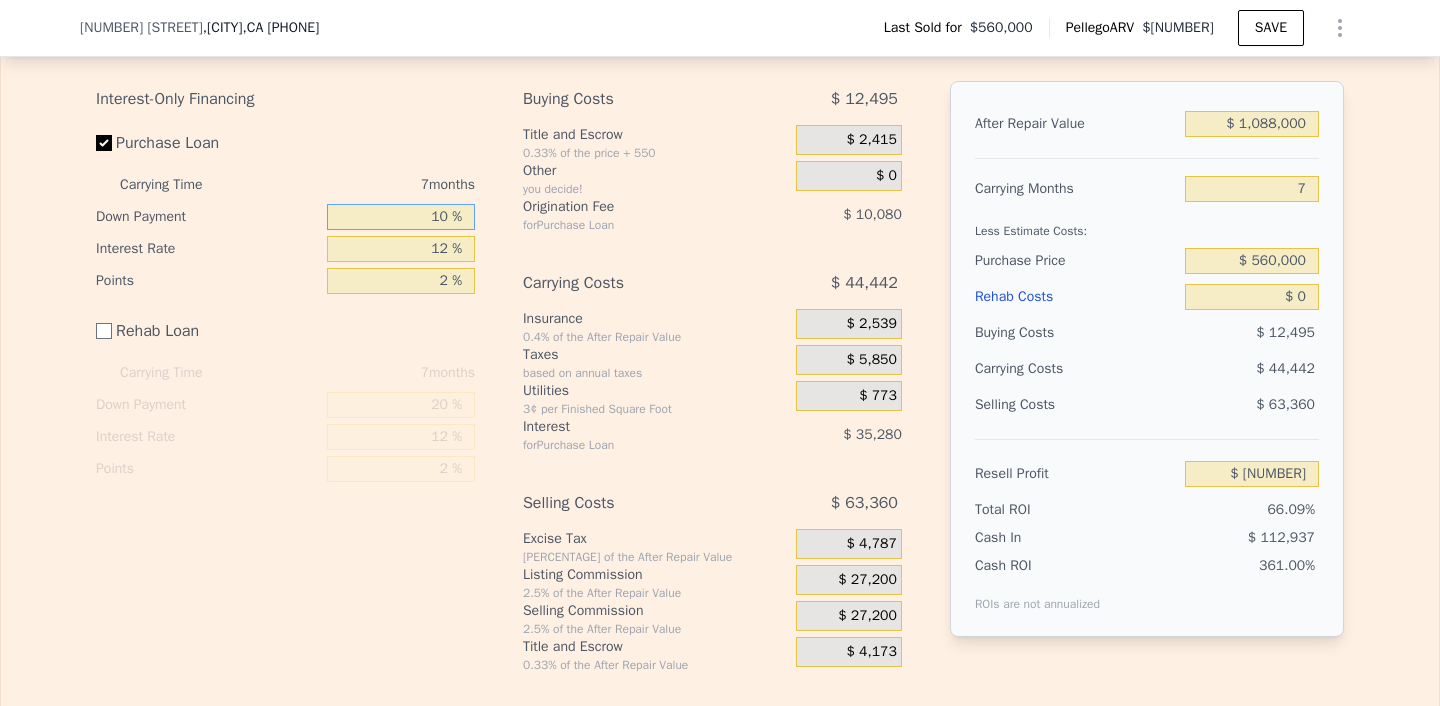 type on "$ 407,703" 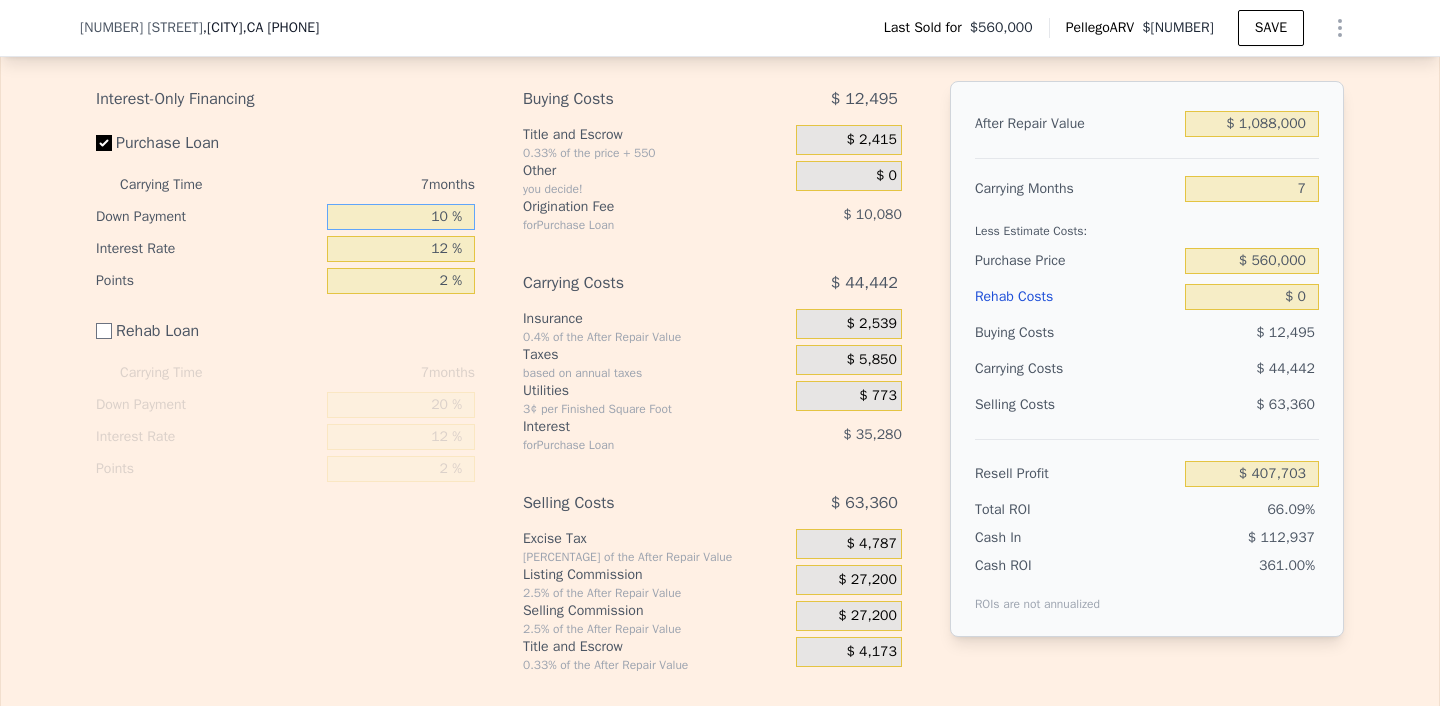 type on "10 %" 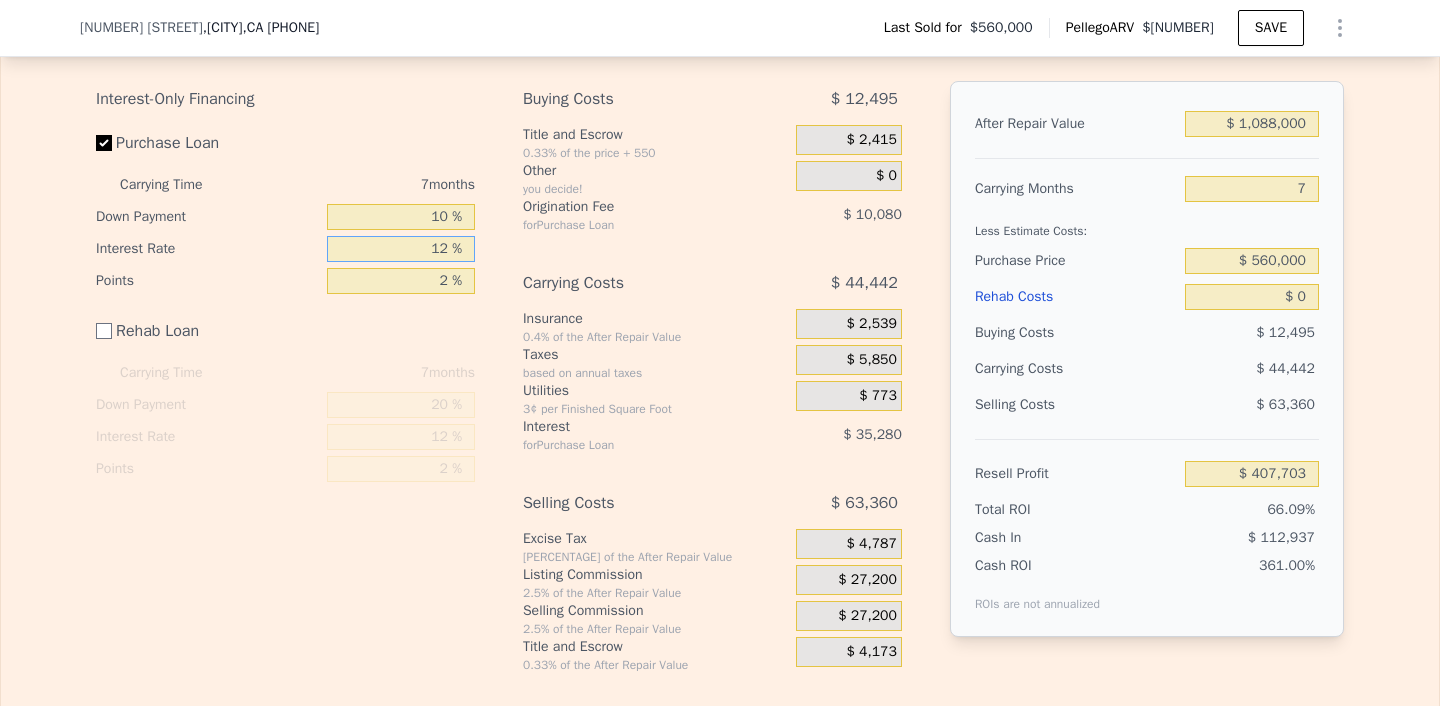 click on "12 %" at bounding box center [401, 249] 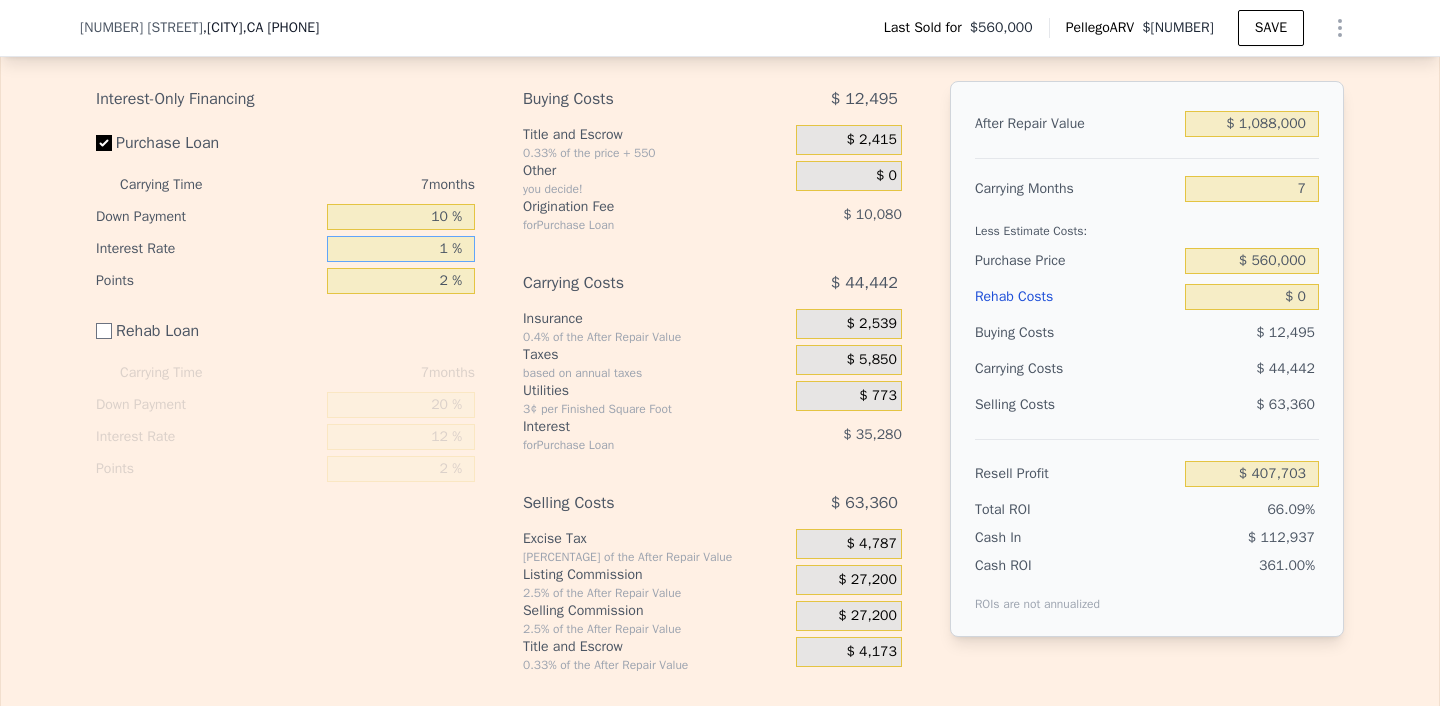 type 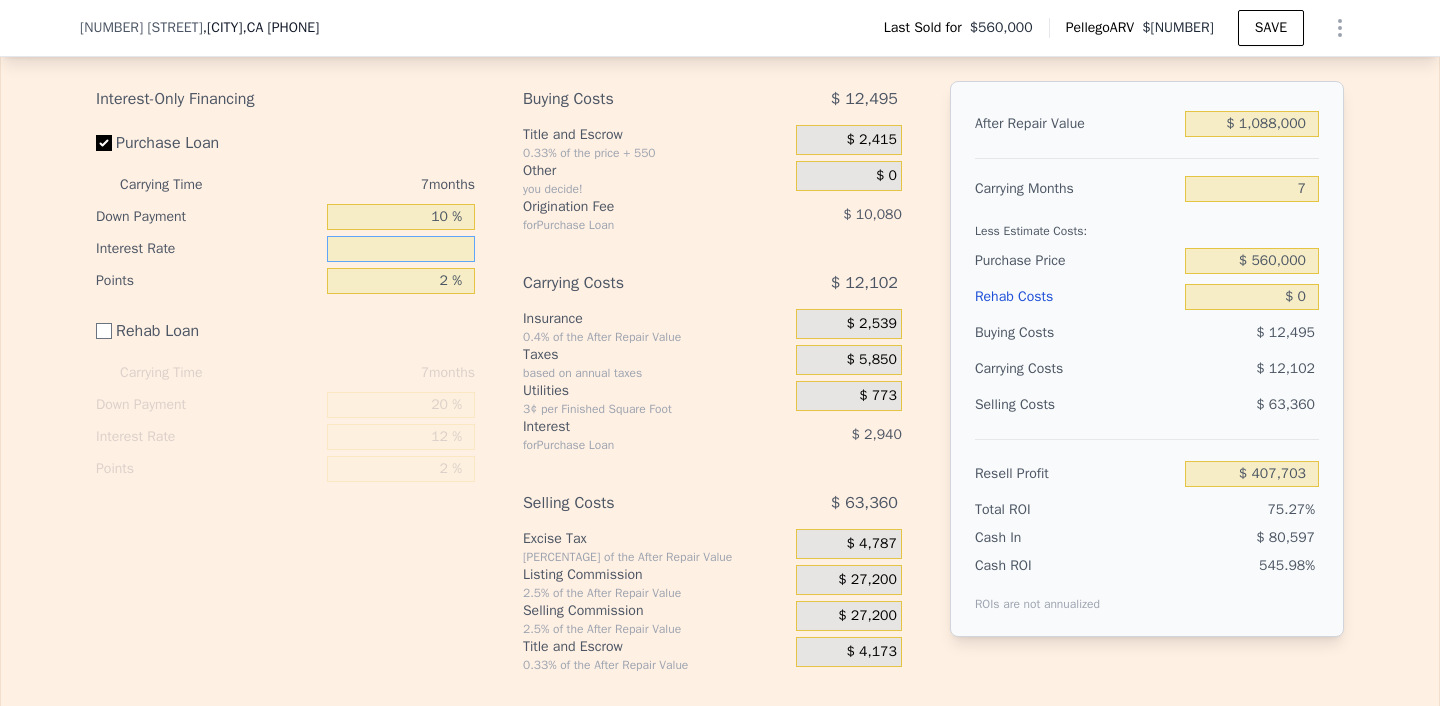 type on "$ 440,043" 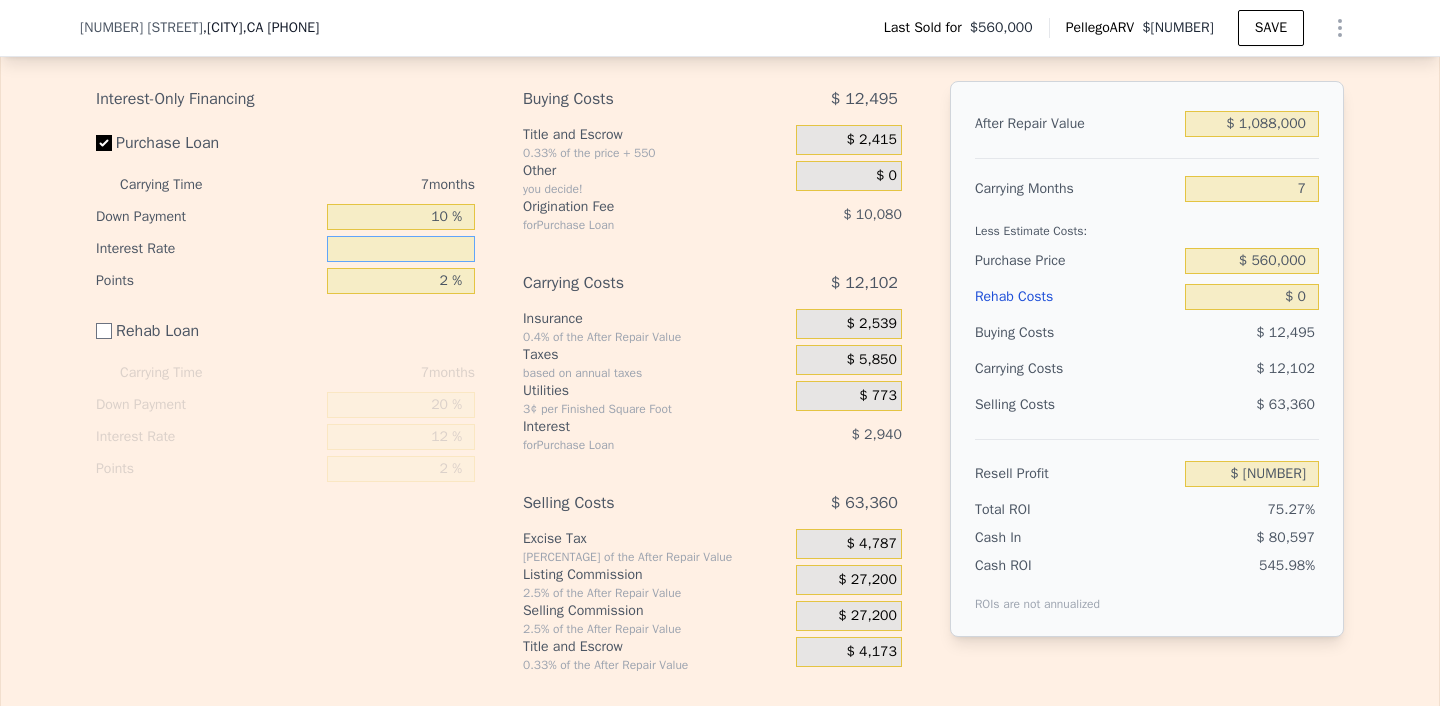 type on "7 %" 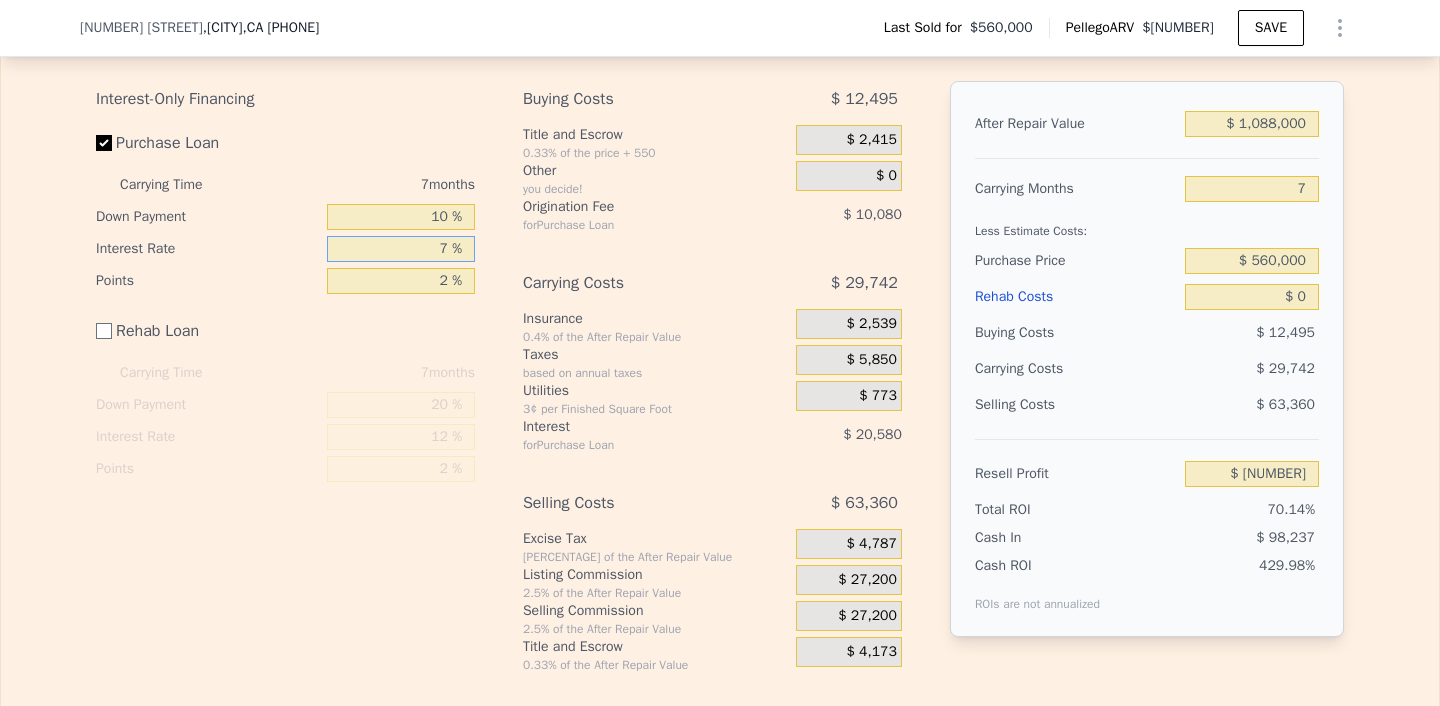 type on "$ 422,403" 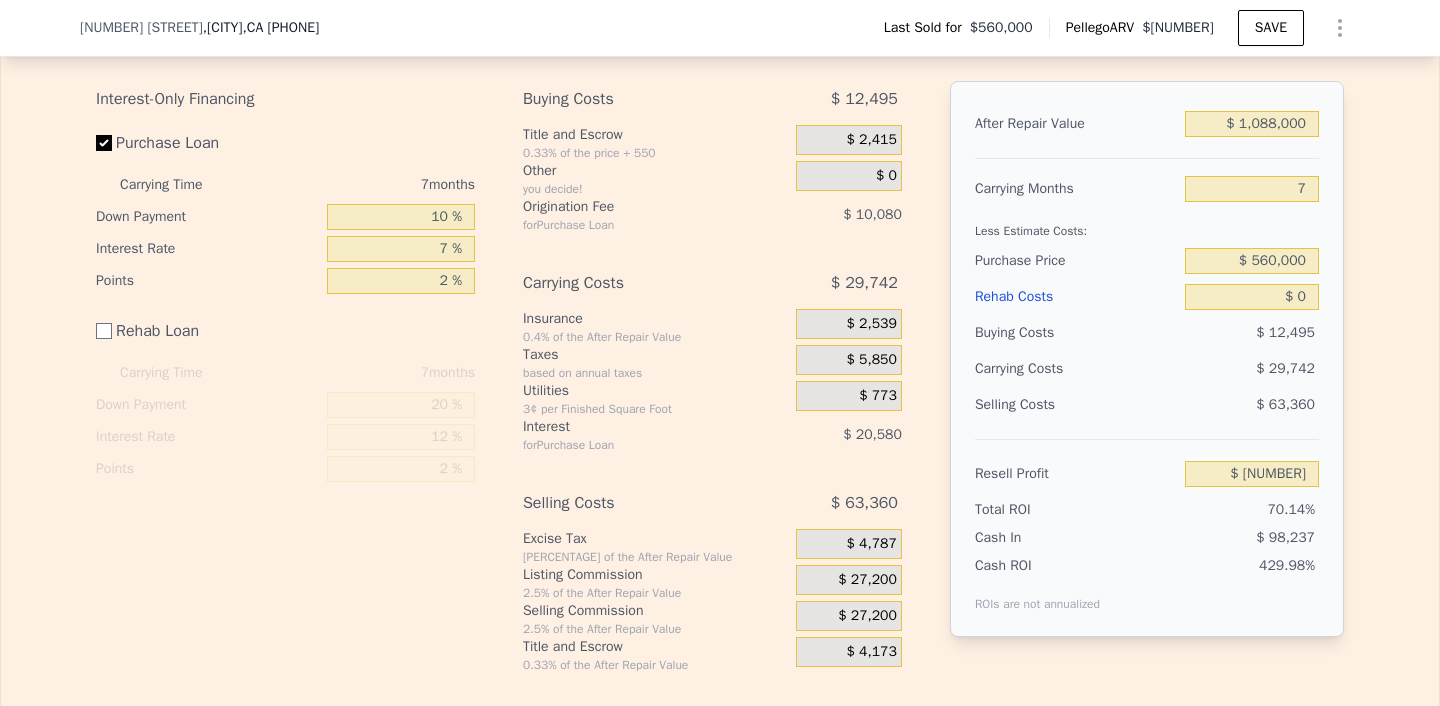 click on "Edit the assumptions in yellow boxes. Input profit to calculate an offer price. Pre-set assumptions are computer generated by  Pellego . Interest-Only Financing Purchase Loan Carrying Time 7  months Down Payment 10 % Interest Rate 7 % Points 2 % Rehab Loan Carrying Time 7  months Down Payment 20 % Interest Rate 12 % Points 2 % Buying Costs $ 12,495 Title and Escrow 0.33% of the price + 550 $ 2,415 Other you decide! $ 0 Origination Fee for  Purchase Loan $ 10,080 Carrying Costs $ 29,742 Insurance 0.4% of the After Repair Value $ 2,539 Taxes based on annual taxes $ 5,850 Utilities 3¢ per Finished Square Foot $ 773 Interest for  Purchase Loan $ 20,580 Selling Costs $ 63,360 Excise Tax 0.44% of the After Repair Value $ 4,787 Listing Commission 2.5% of the After Repair Value $ 27,200 Selling Commission 2.5% of the After Repair Value $ 27,200 Title and Escrow 0.33% of the After Repair Value $ 4,173 After Repair Value $ 1,088,000 Carrying Months 7 Less Estimate Costs: Purchase Price $ 560,000 Rehab Costs $ 0 70.14%" at bounding box center (720, 345) 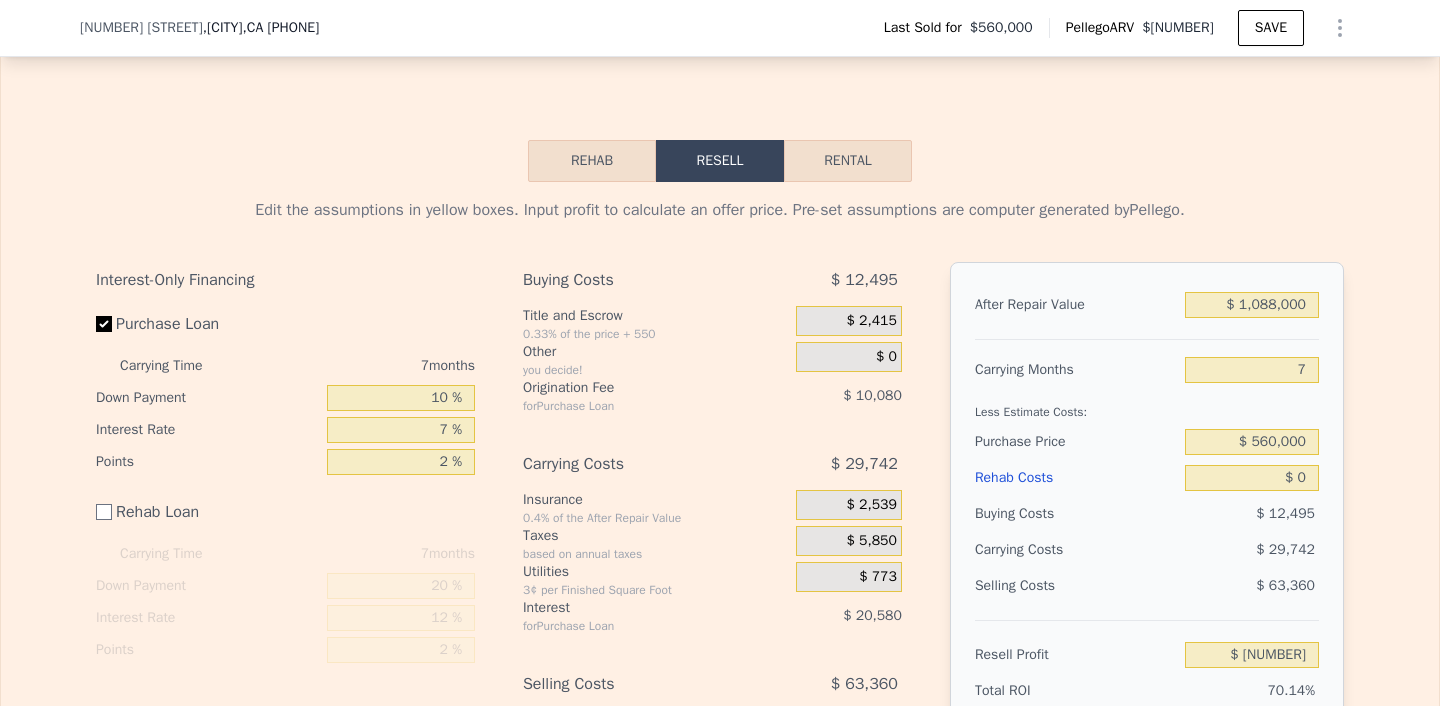scroll, scrollTop: 2908, scrollLeft: 0, axis: vertical 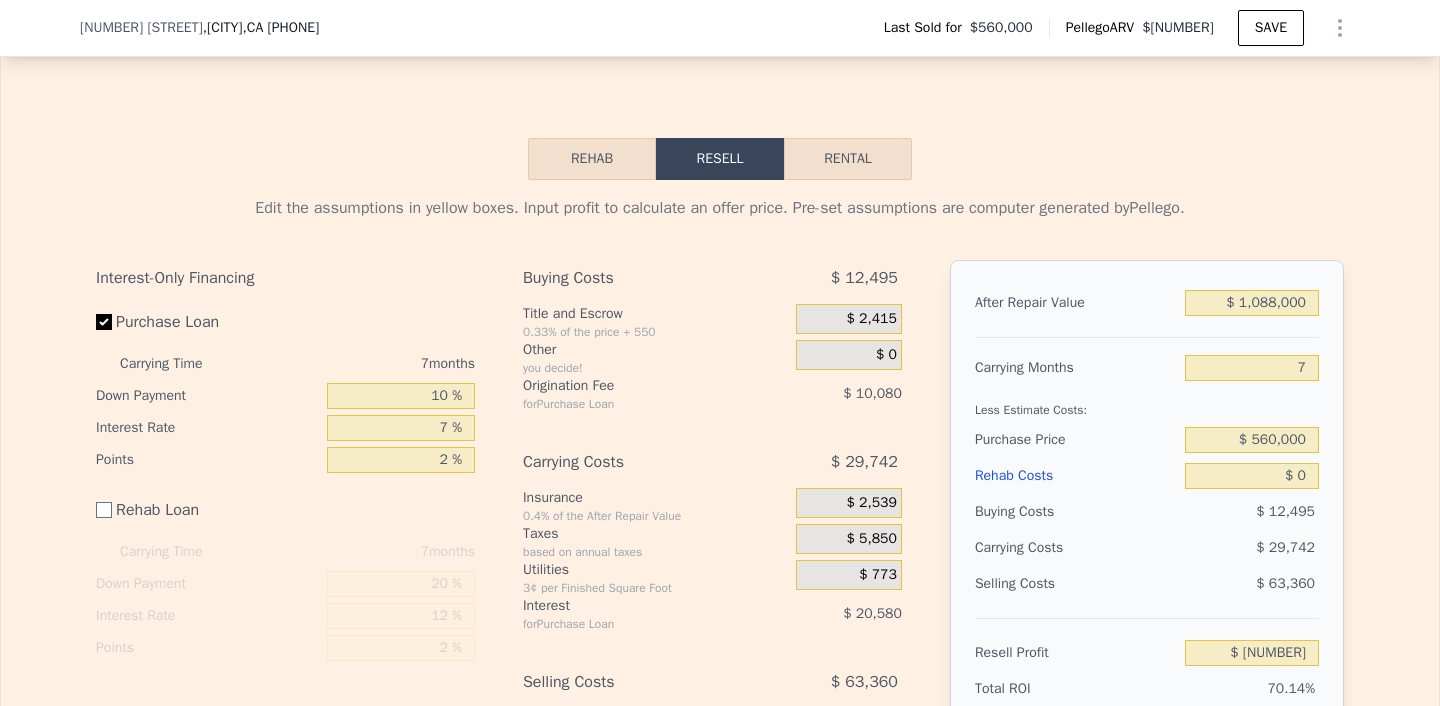 click on "Rental" at bounding box center (848, 159) 